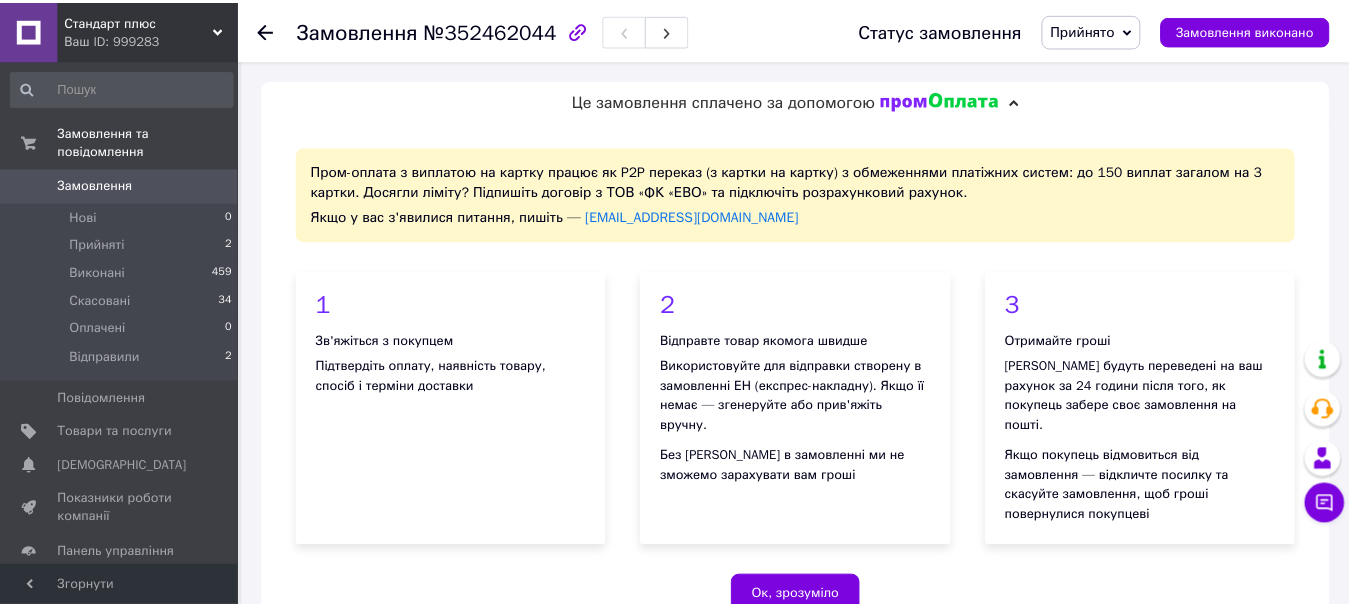 scroll, scrollTop: 0, scrollLeft: 0, axis: both 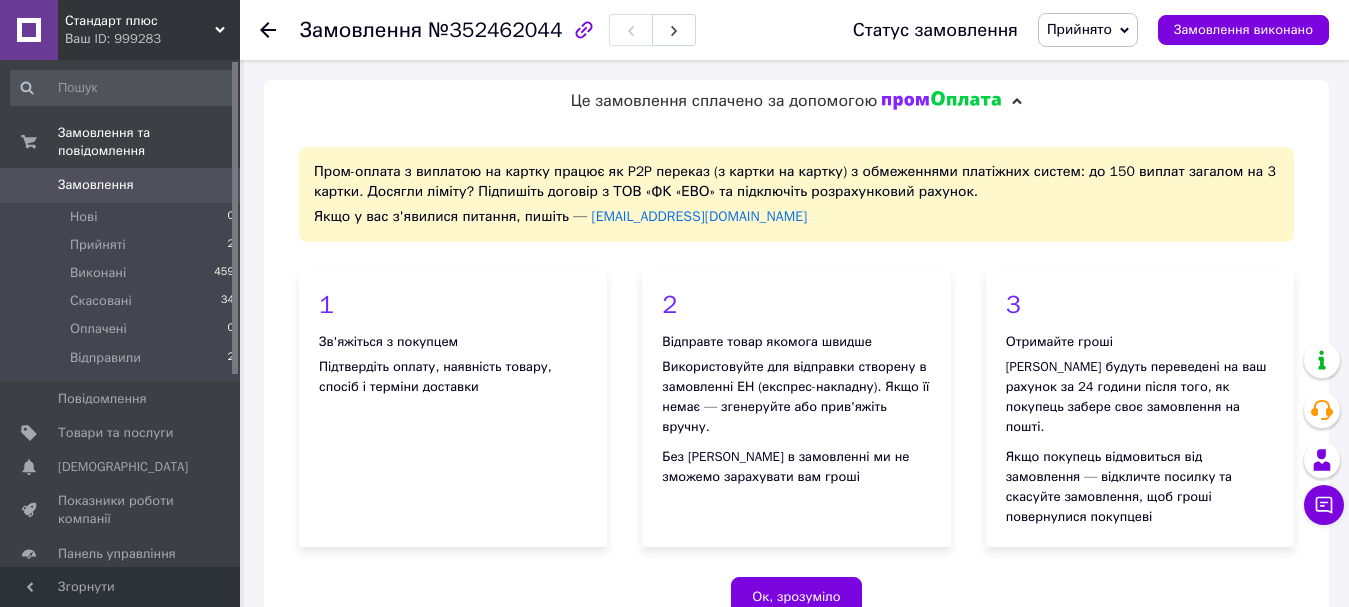 click on "Замовлення" at bounding box center (96, 185) 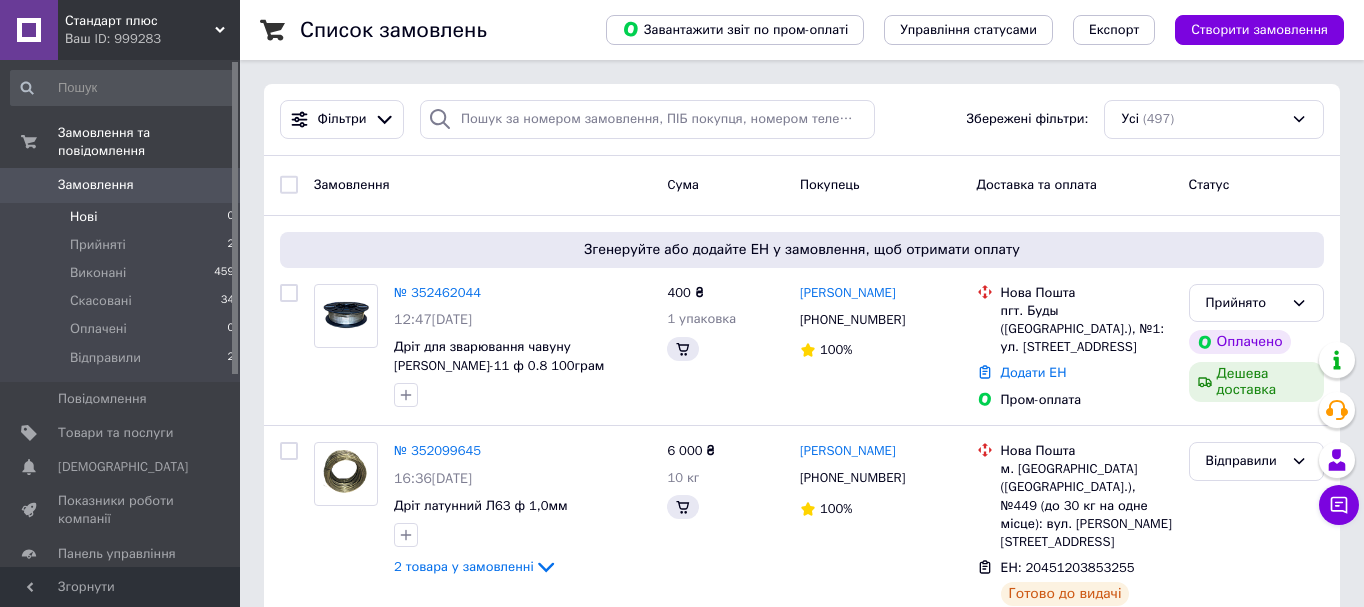 click on "Нові" at bounding box center (83, 217) 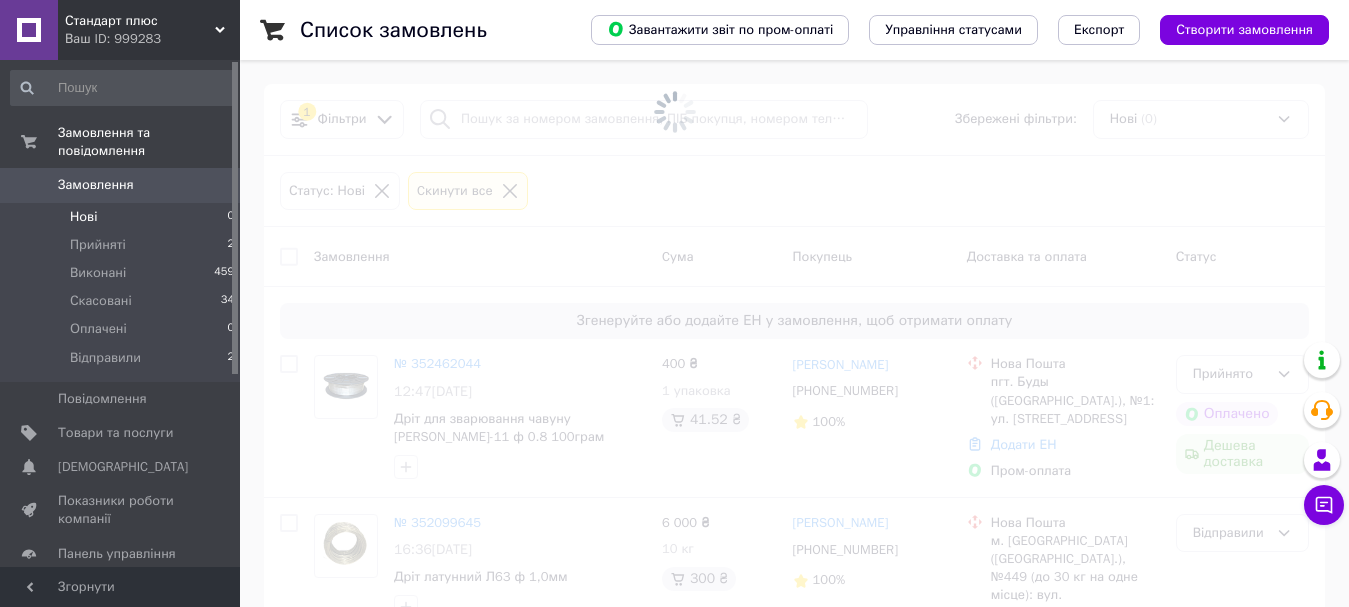 click on "Замовлення" at bounding box center (96, 185) 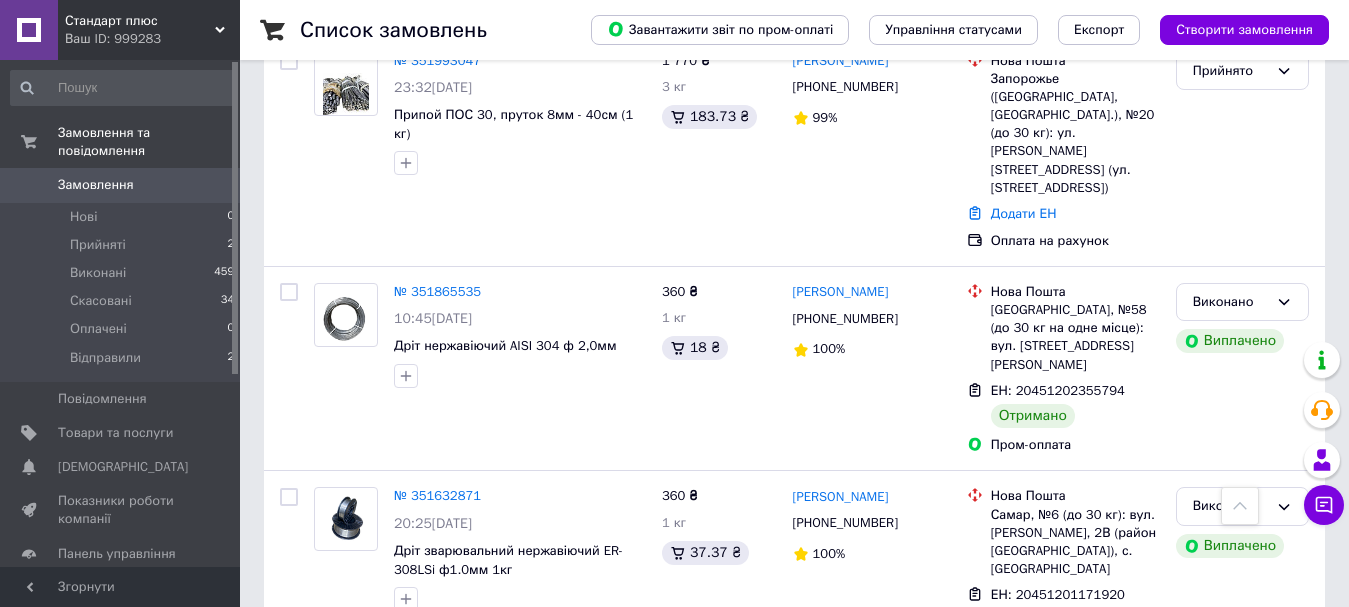 scroll, scrollTop: 900, scrollLeft: 0, axis: vertical 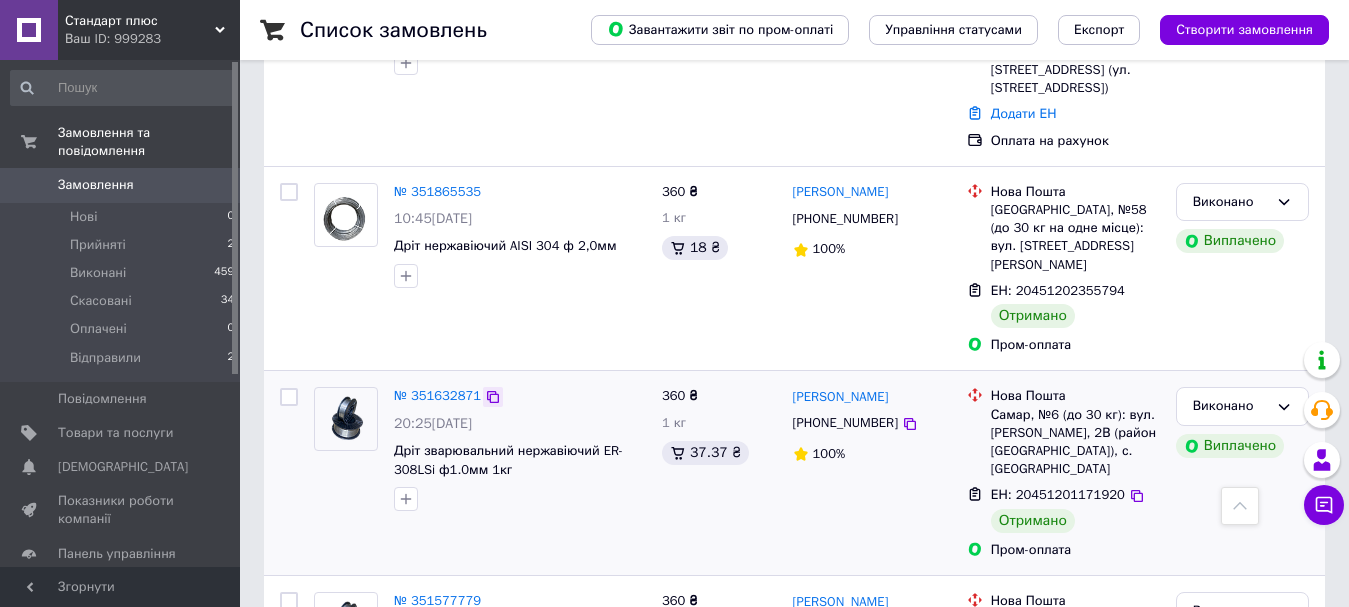 click 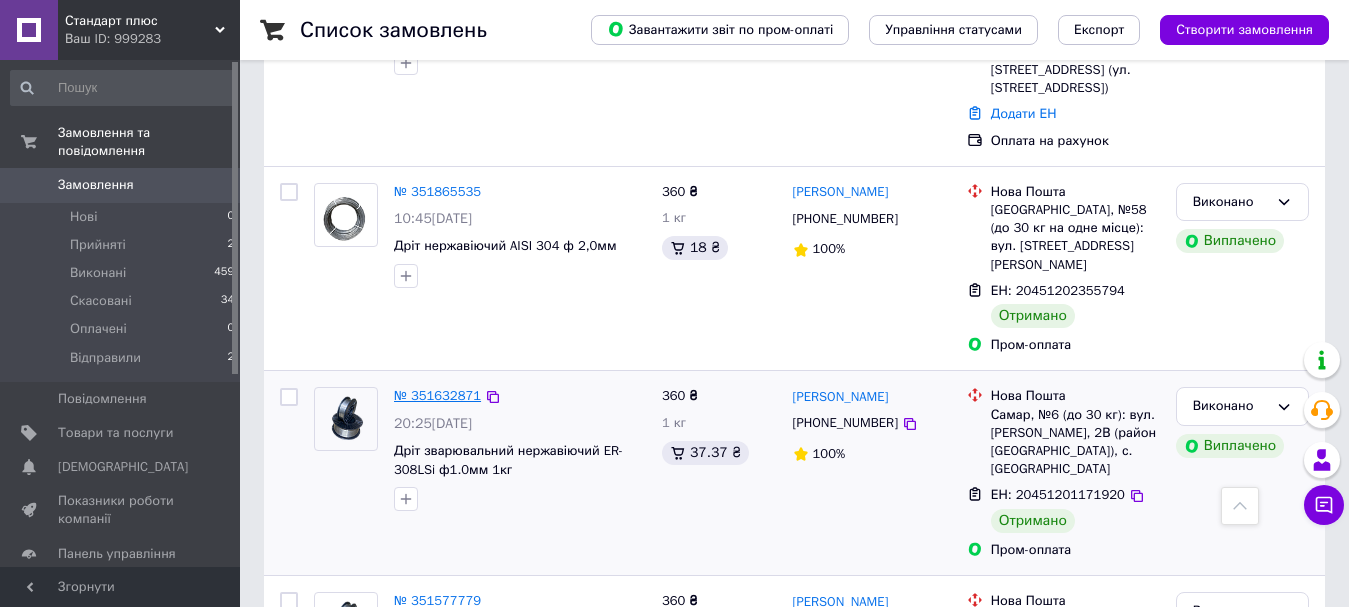 click on "№ 351632871" at bounding box center [437, 395] 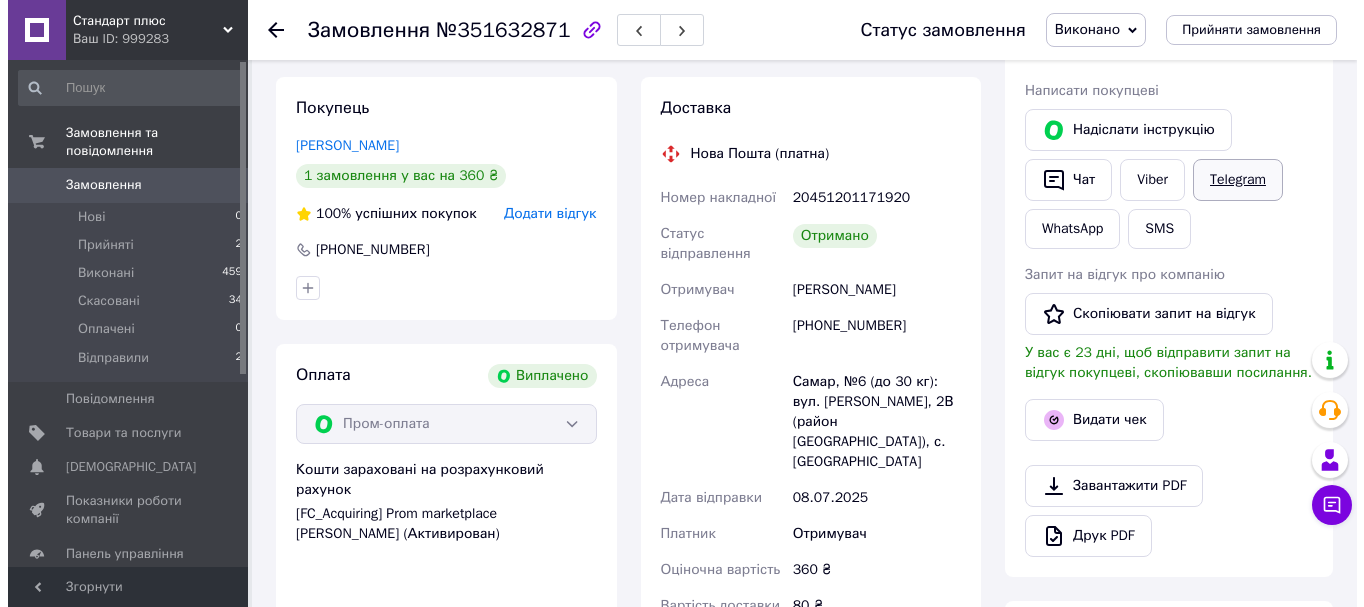 scroll, scrollTop: 242, scrollLeft: 0, axis: vertical 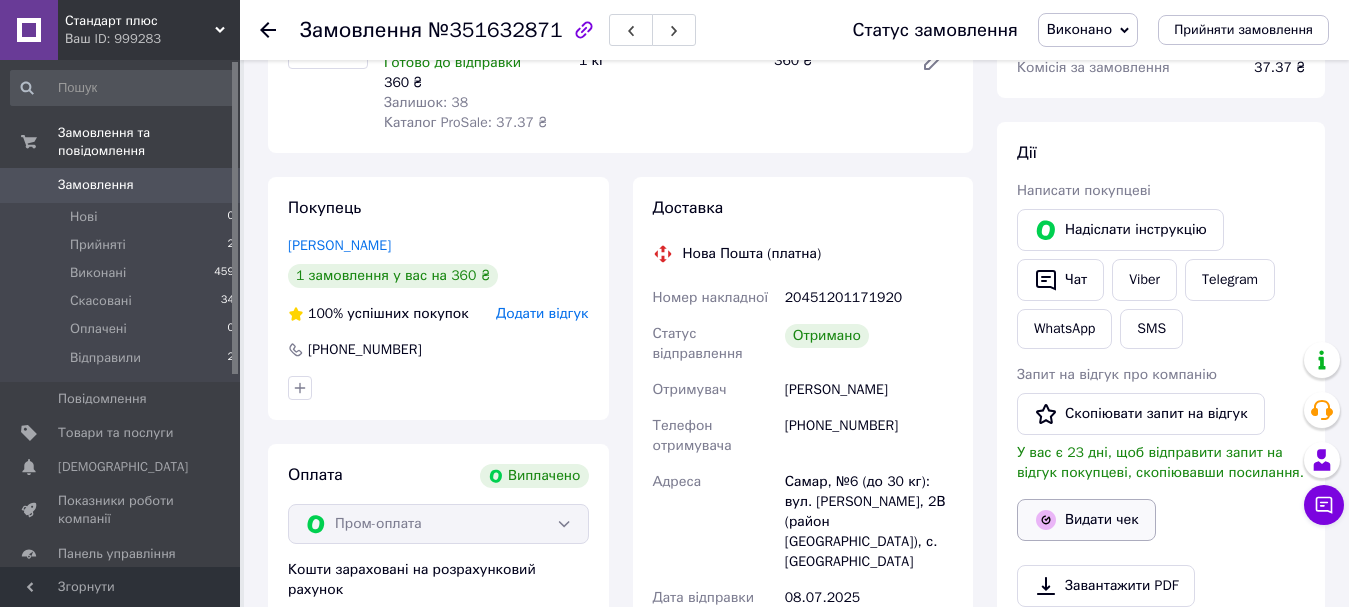 click on "Видати чек" at bounding box center [1086, 520] 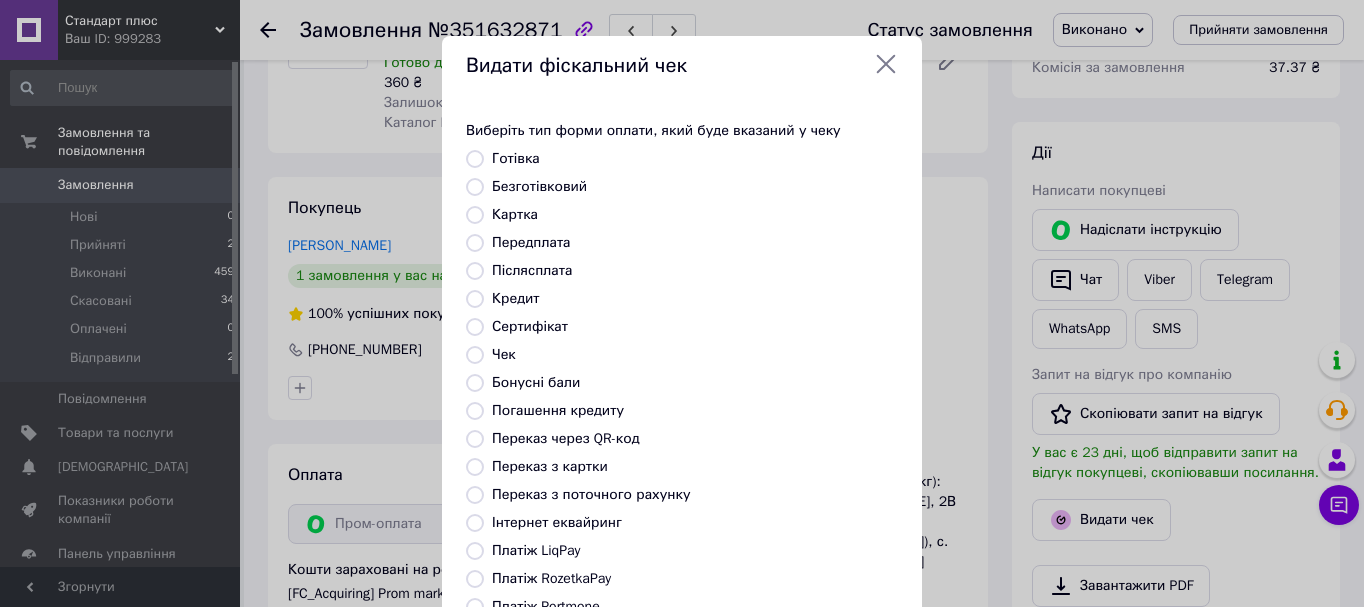 click on "Безготівковий" at bounding box center (539, 186) 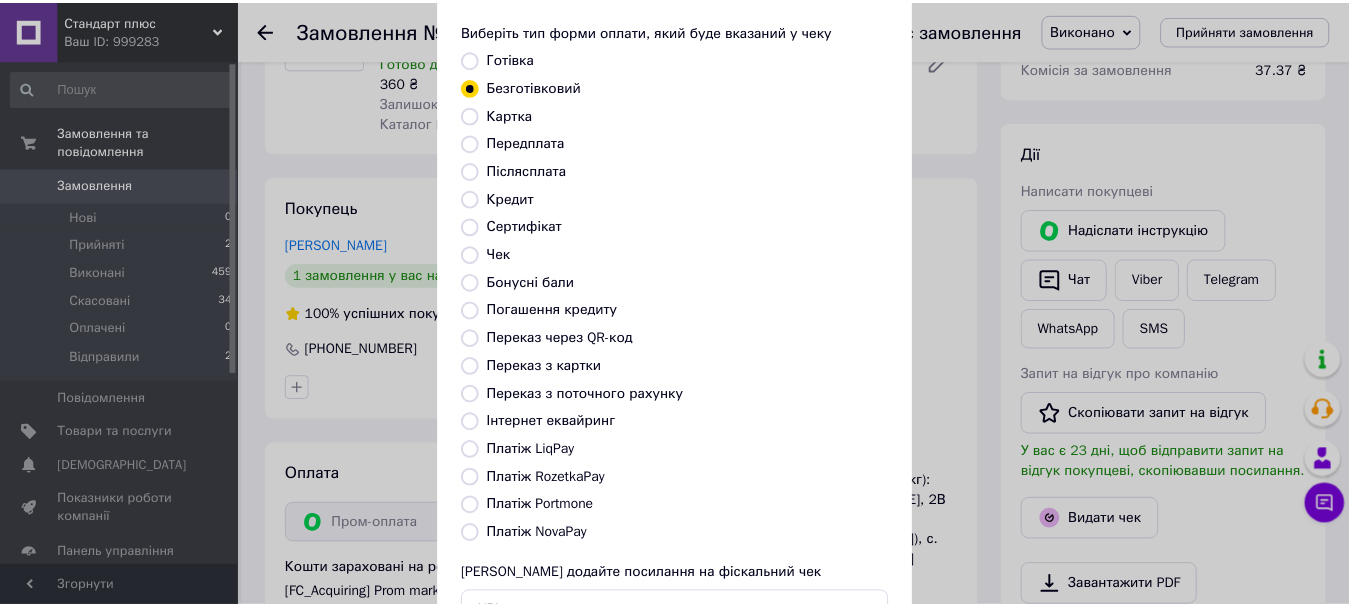 scroll, scrollTop: 200, scrollLeft: 0, axis: vertical 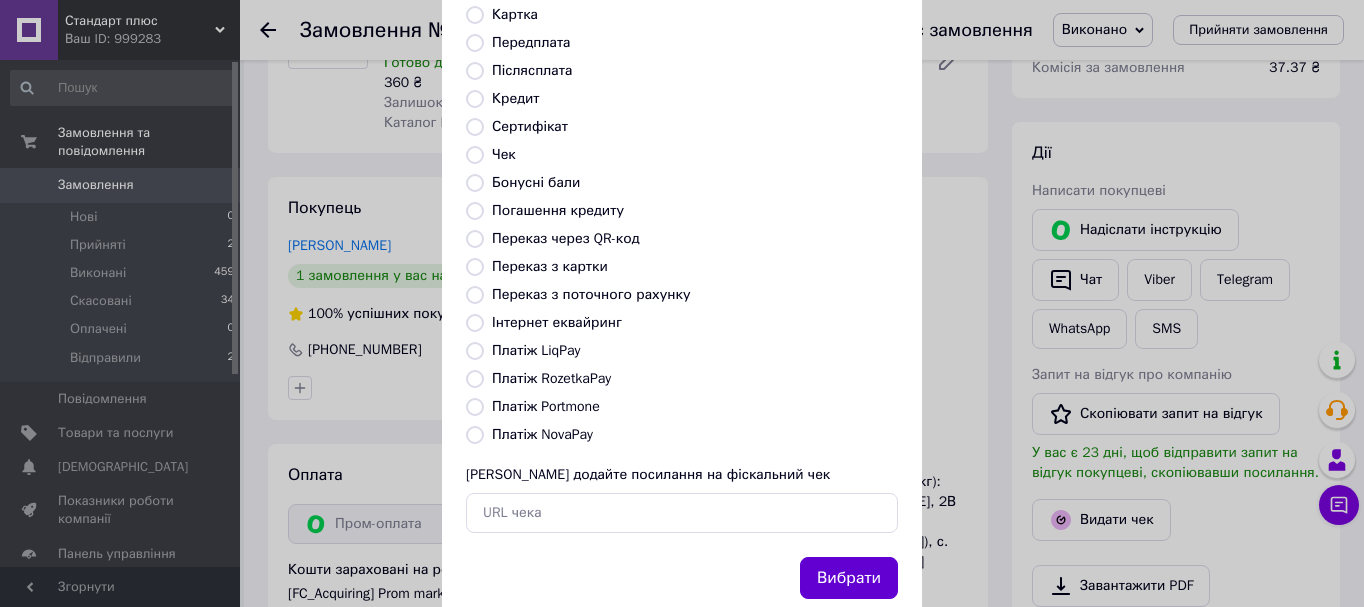 click on "Вибрати" at bounding box center [849, 578] 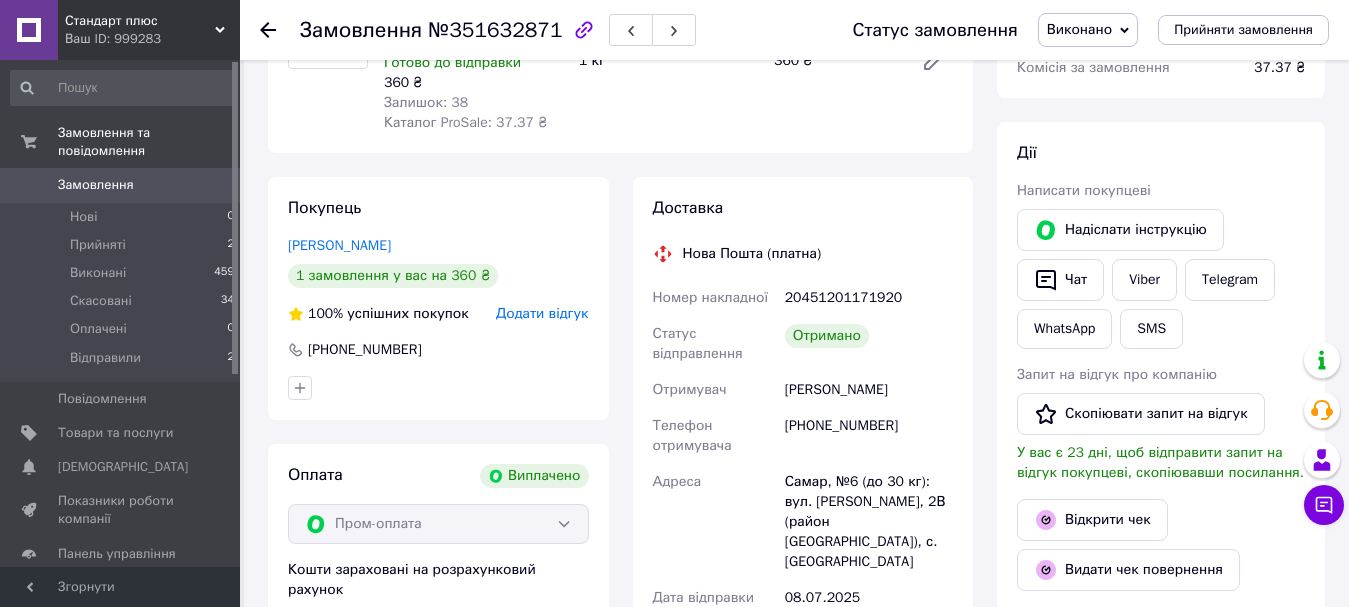 click on "Замовлення 0" at bounding box center [123, 185] 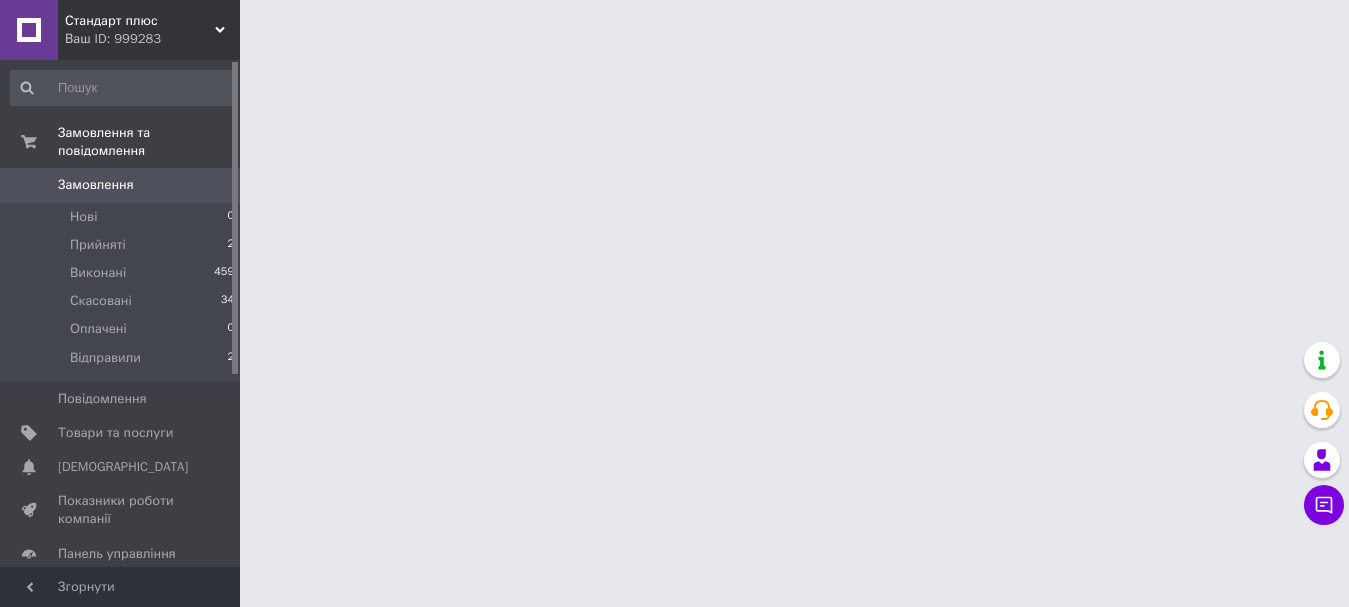 scroll, scrollTop: 0, scrollLeft: 0, axis: both 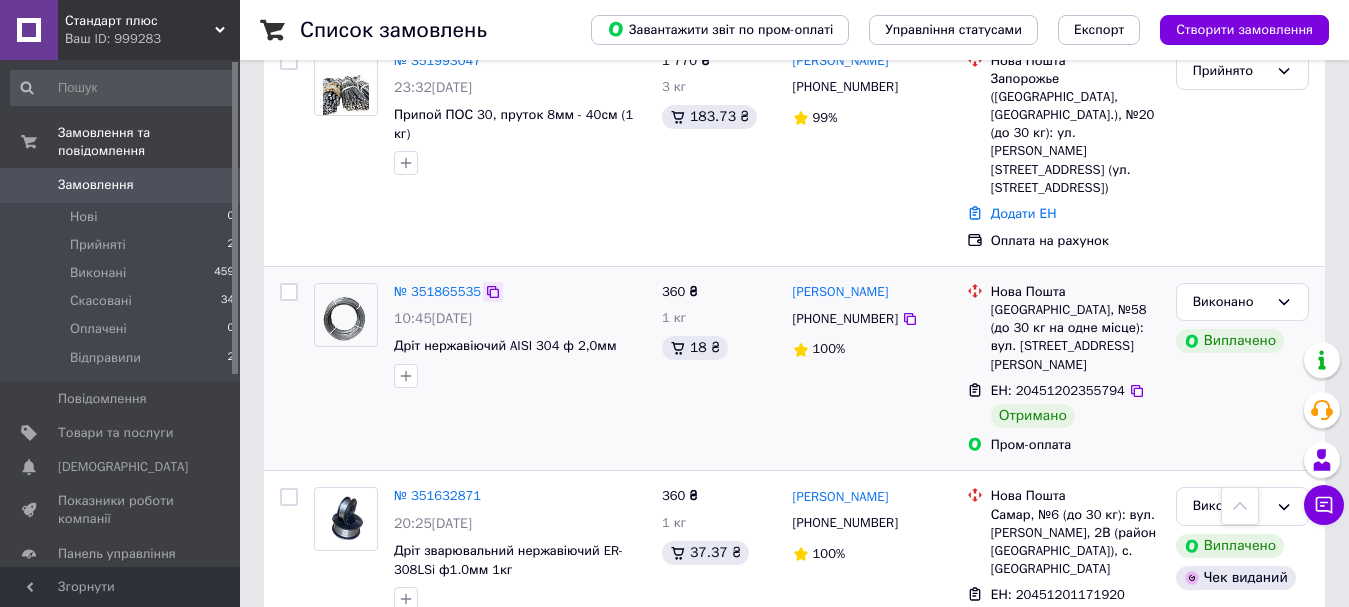 click 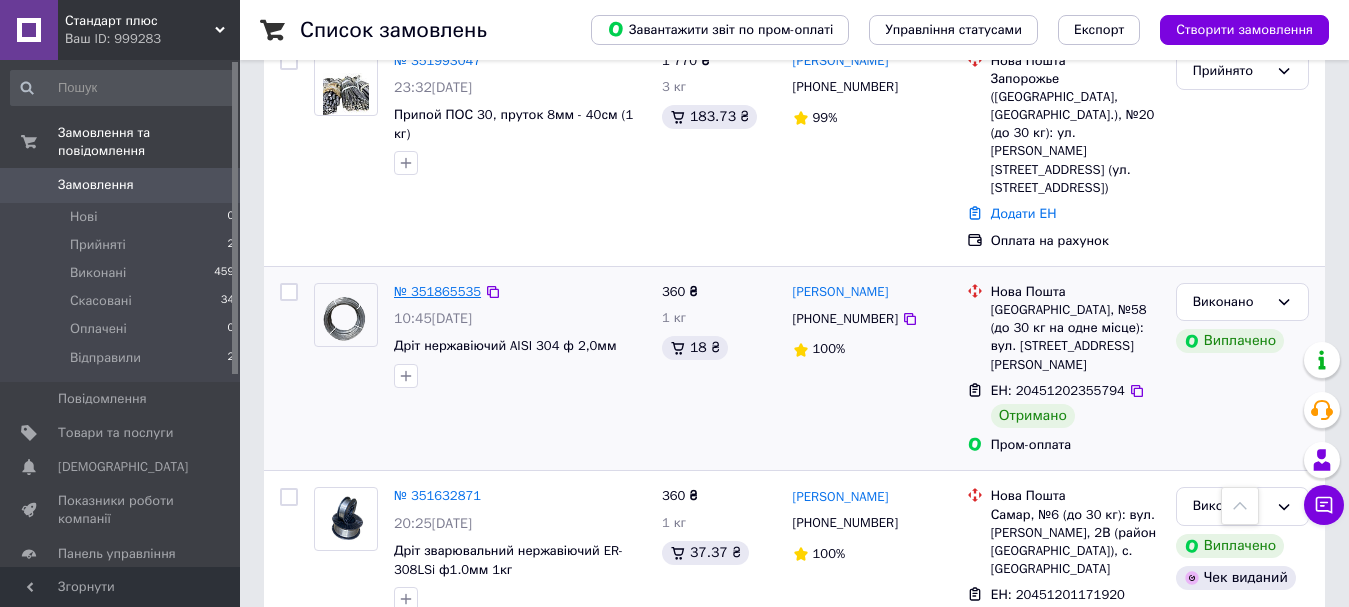 click on "№ 351865535" at bounding box center [437, 291] 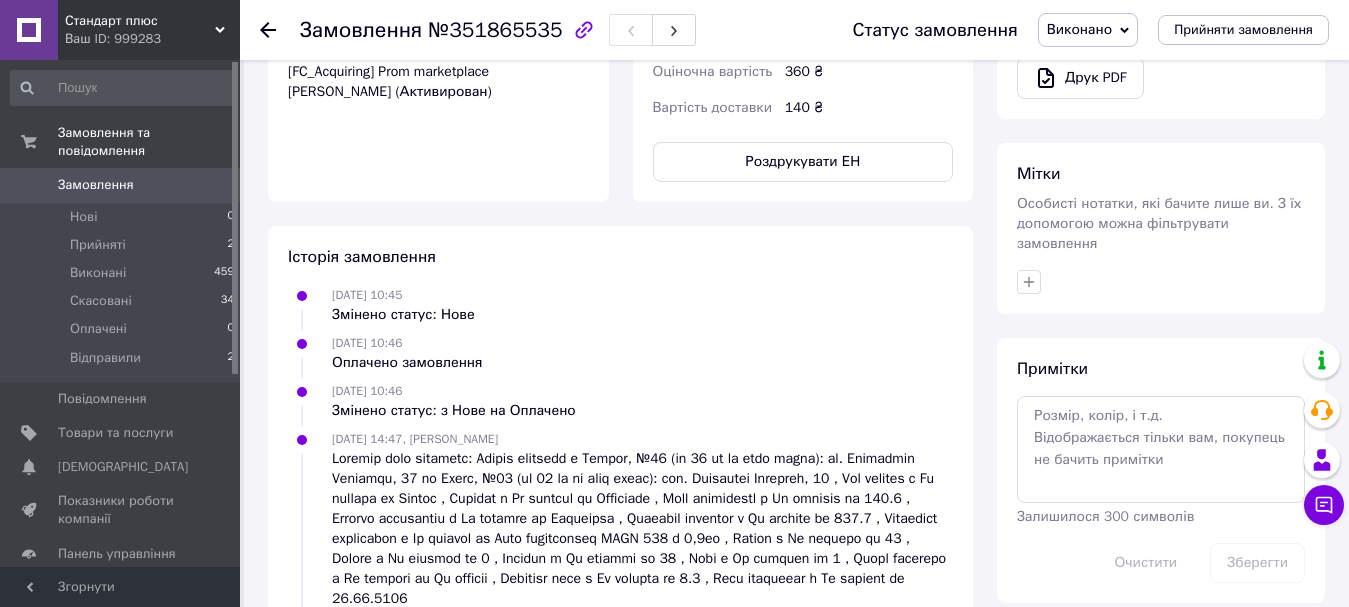 scroll, scrollTop: 1000, scrollLeft: 0, axis: vertical 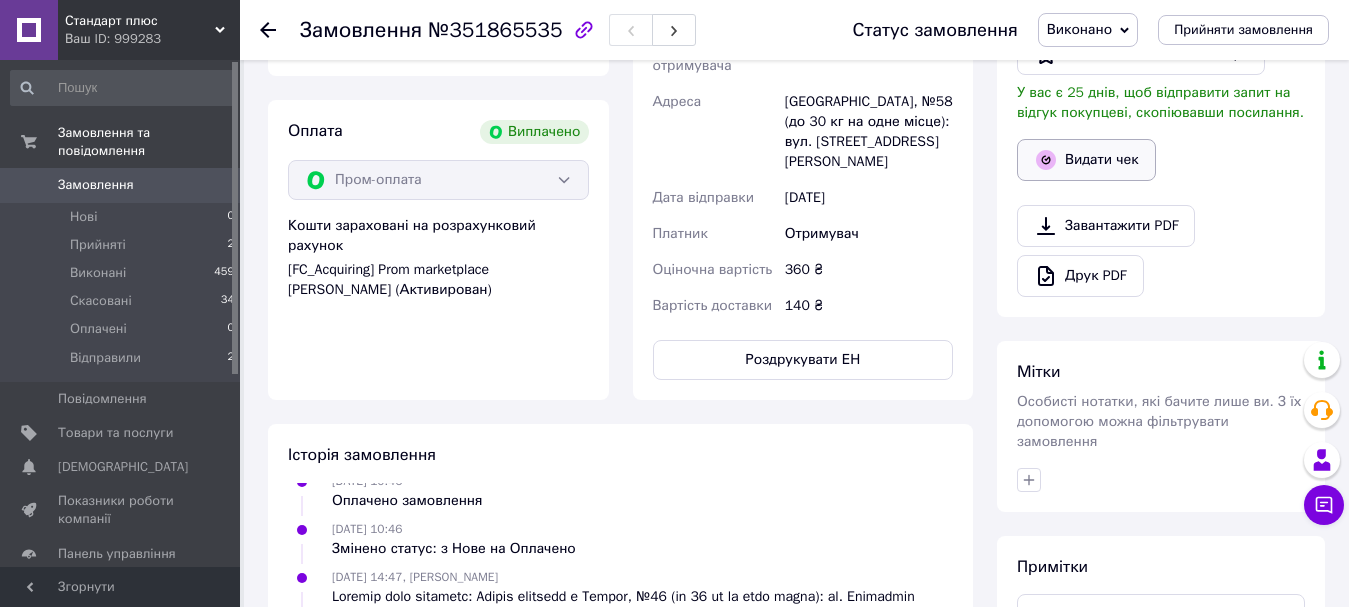 click on "Видати чек" at bounding box center (1086, 160) 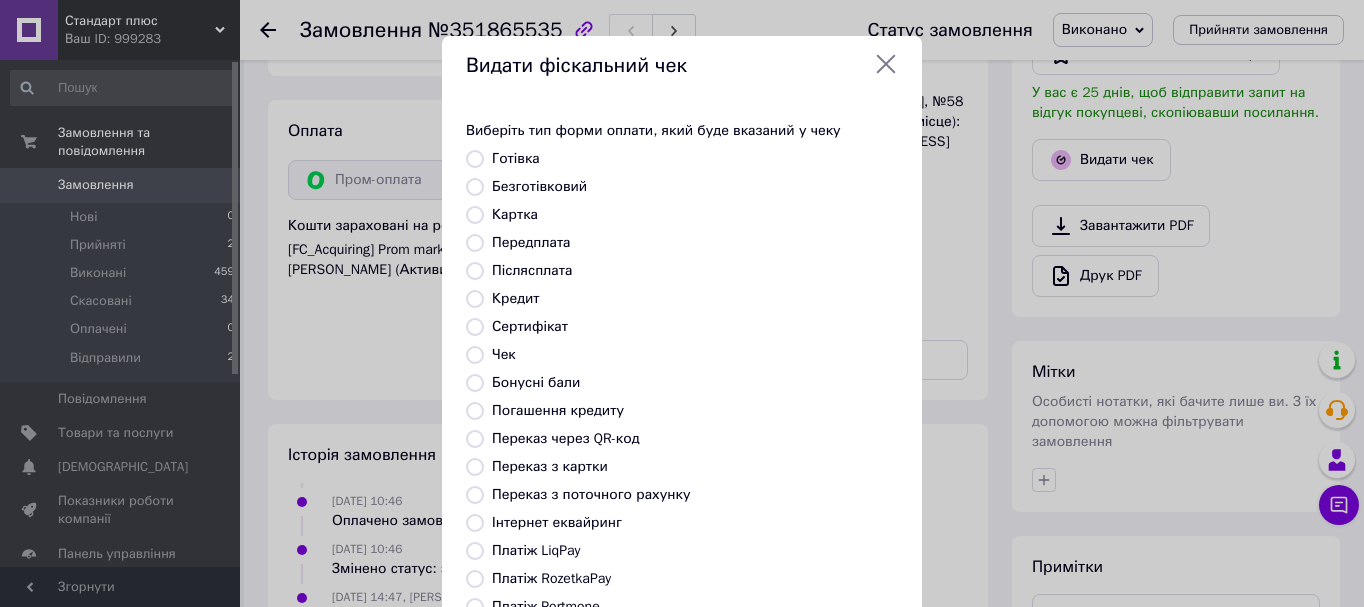 click on "Безготівковий" at bounding box center (539, 186) 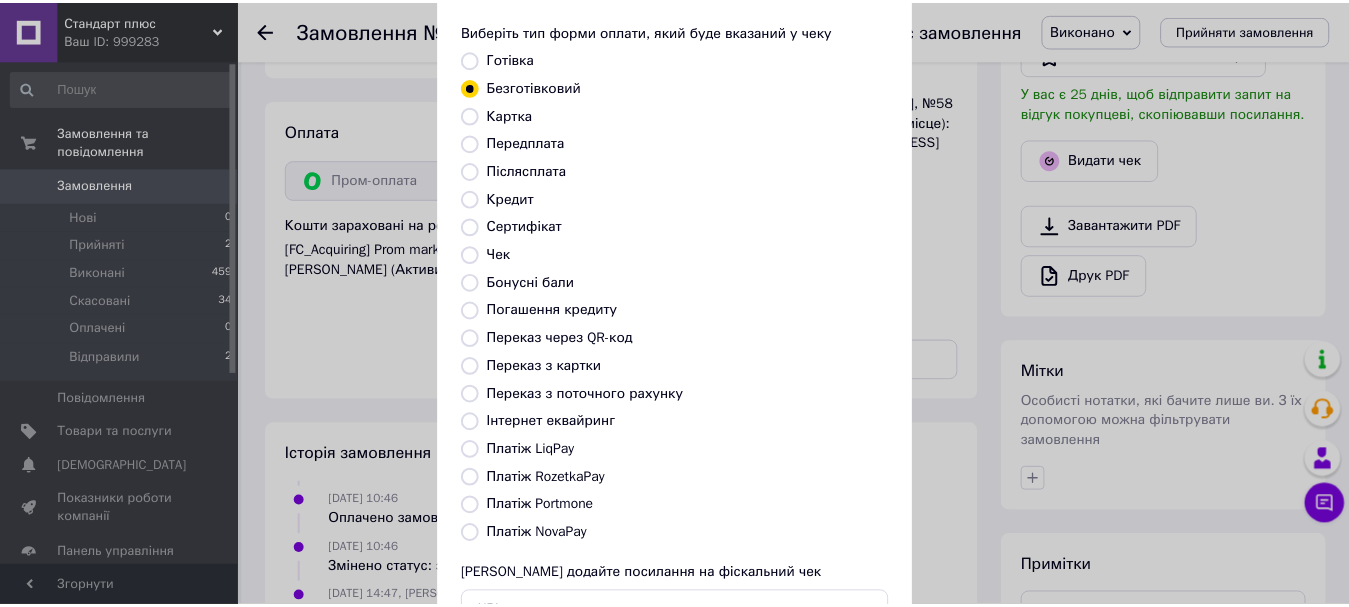 scroll, scrollTop: 200, scrollLeft: 0, axis: vertical 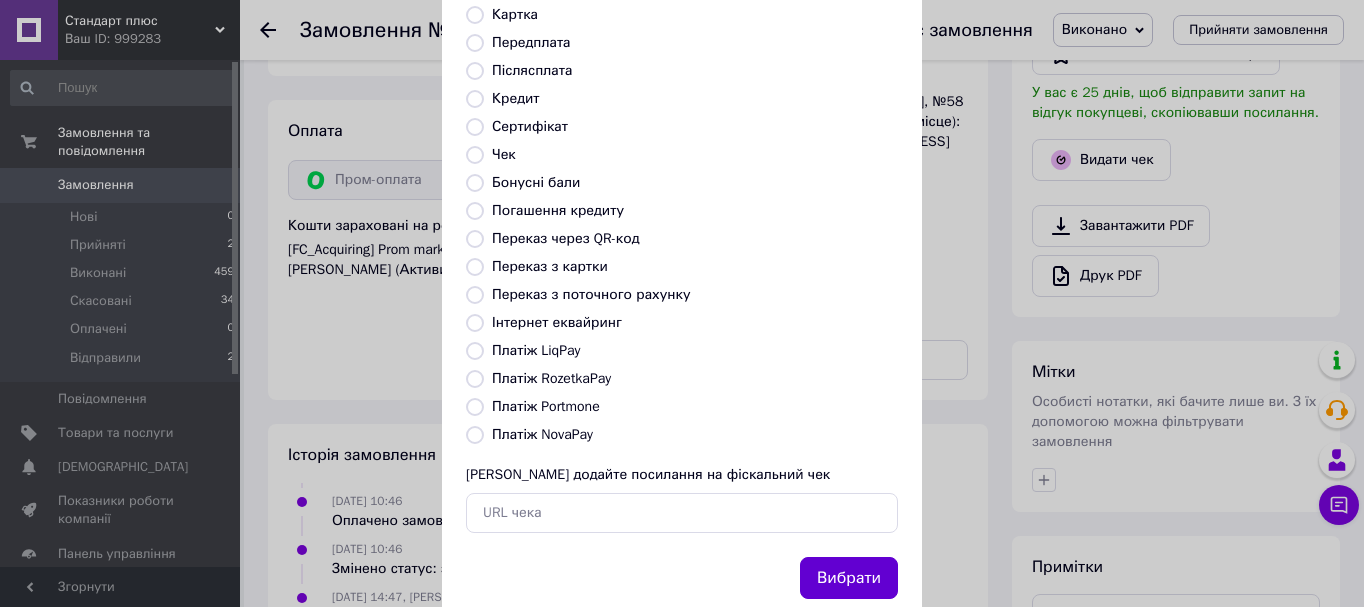 click on "Вибрати" at bounding box center (849, 578) 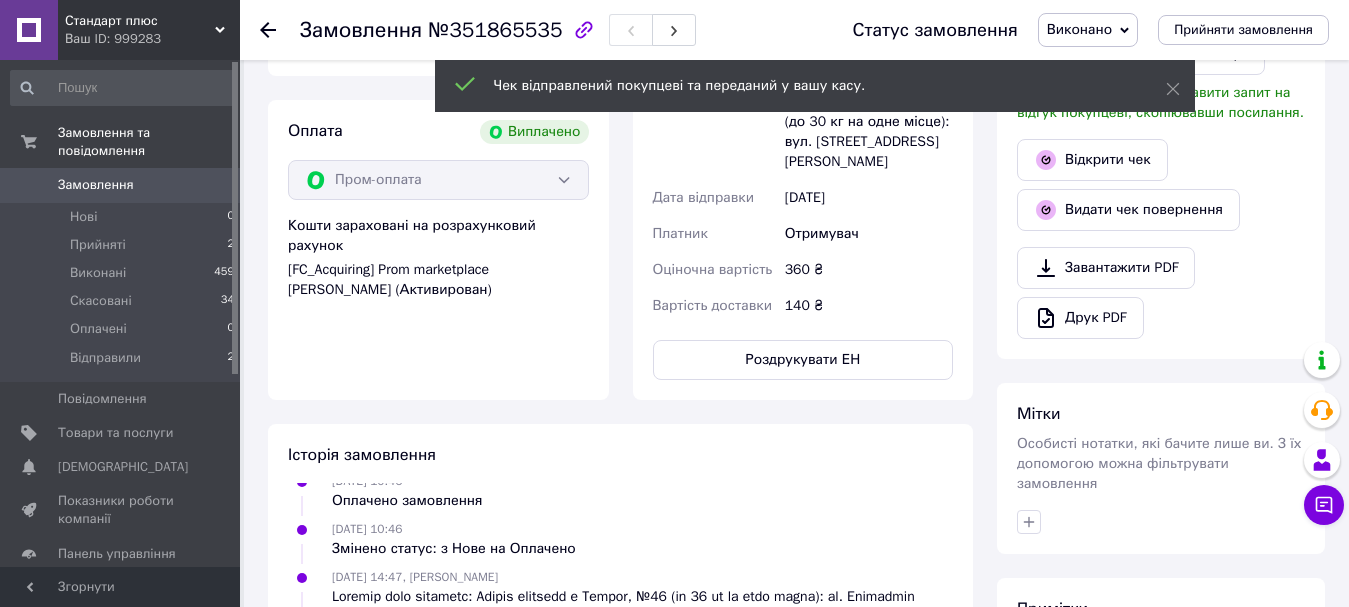 click on "Замовлення" at bounding box center (96, 185) 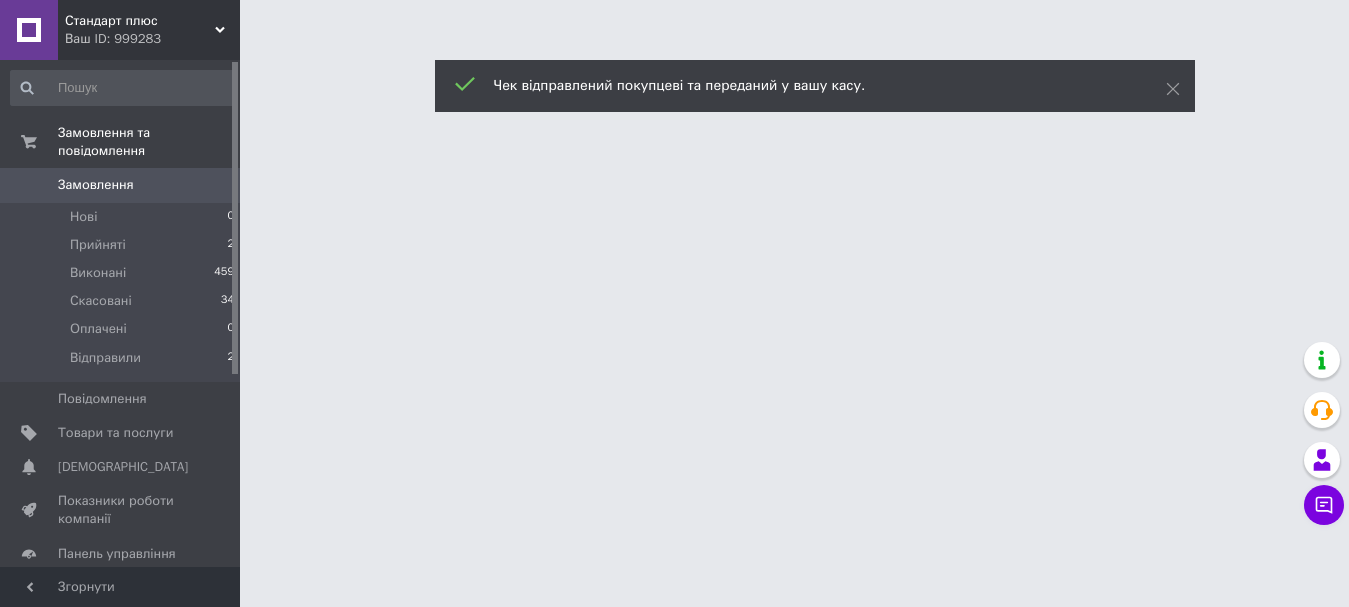 scroll, scrollTop: 0, scrollLeft: 0, axis: both 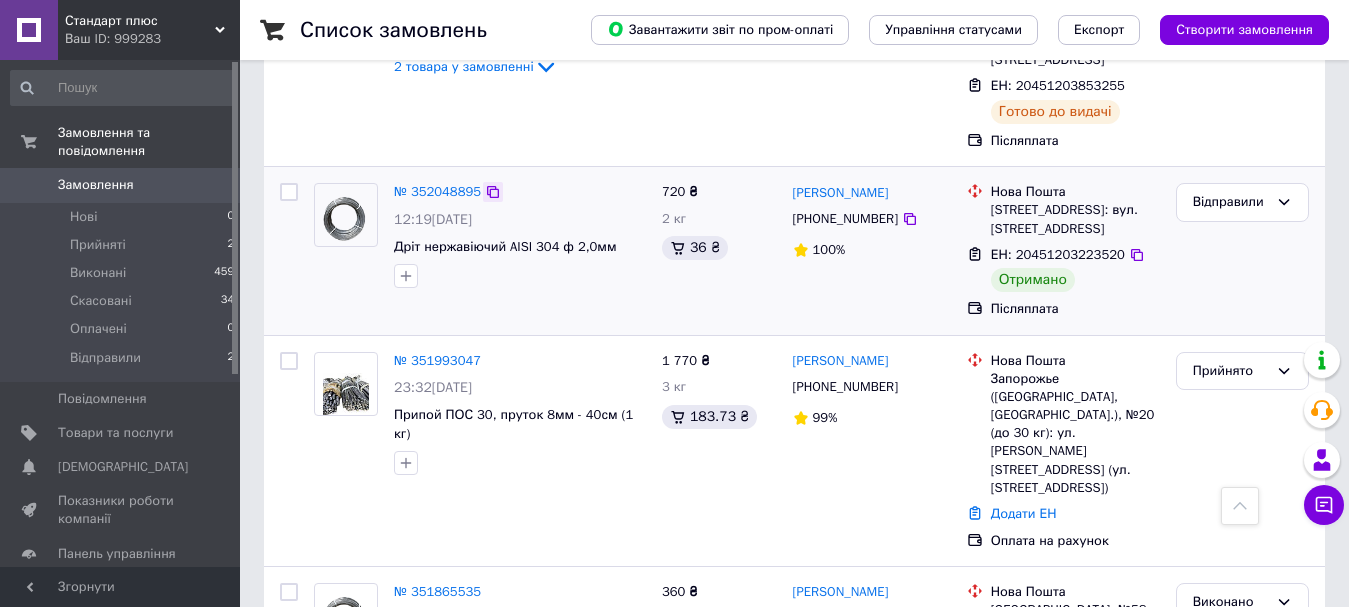 click 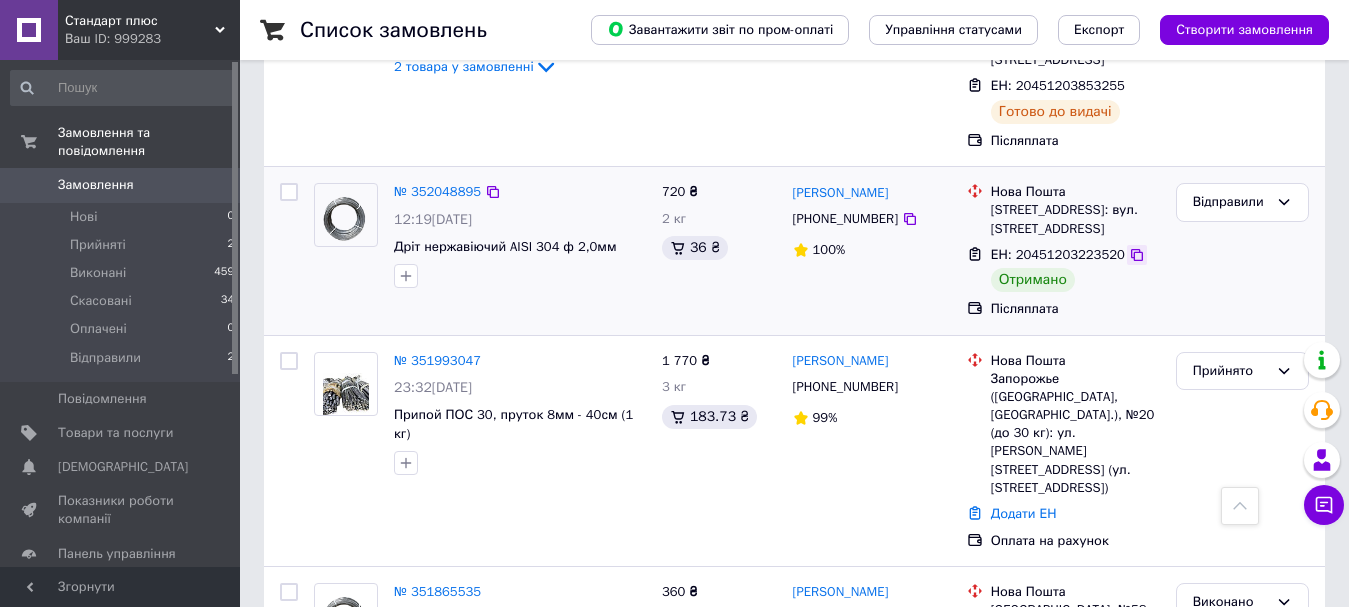 click 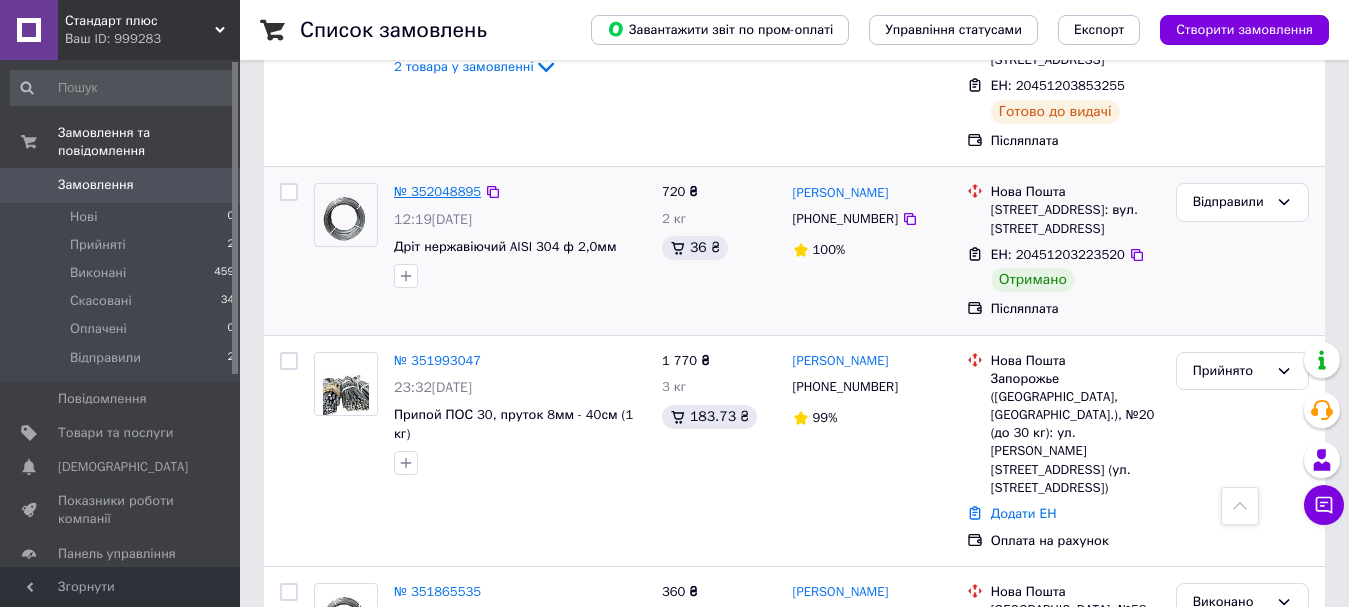 click on "№ 352048895" at bounding box center (437, 191) 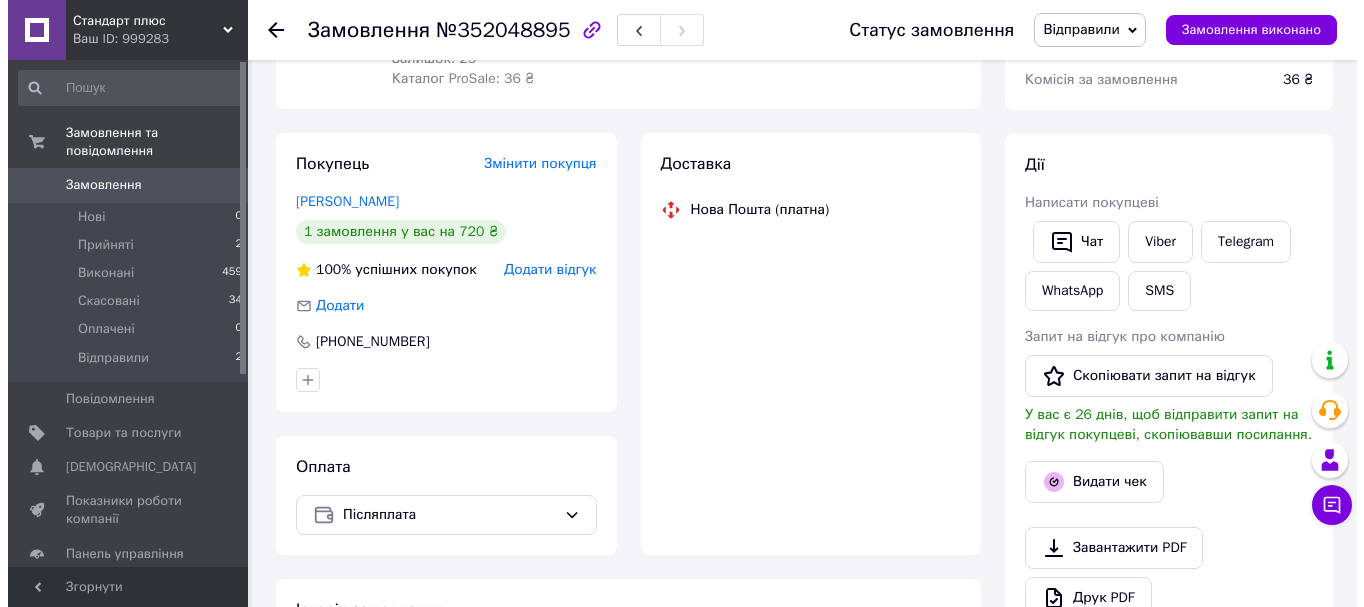 scroll, scrollTop: 500, scrollLeft: 0, axis: vertical 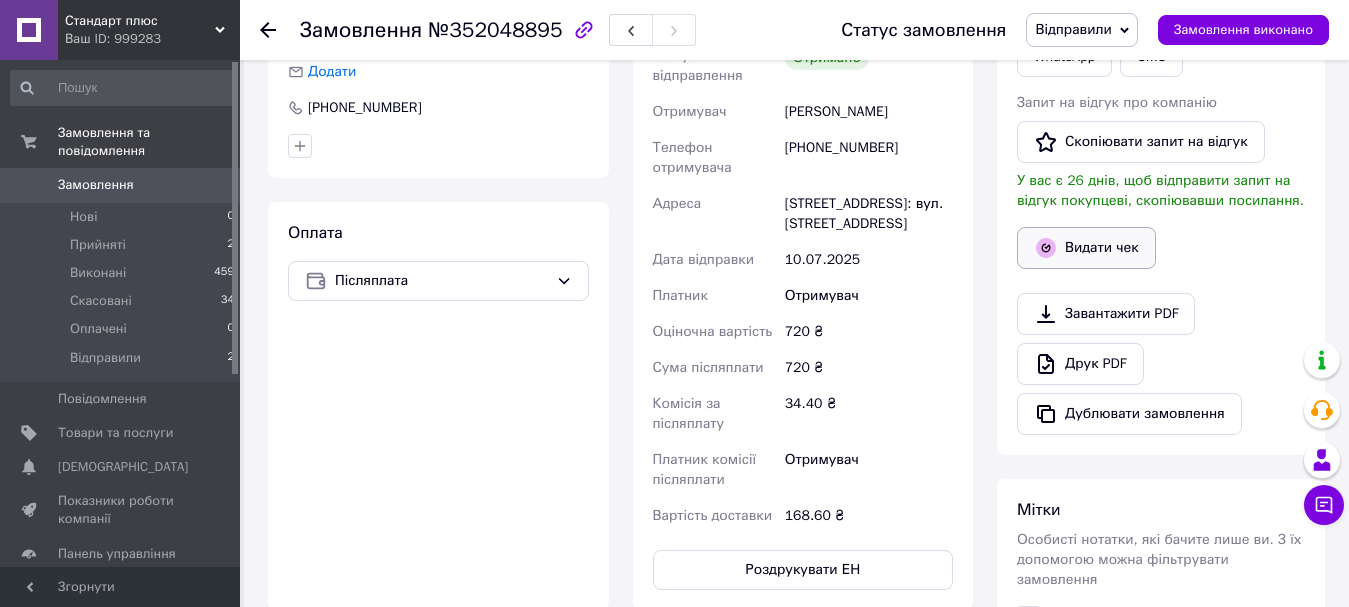 click on "Видати чек" at bounding box center [1086, 248] 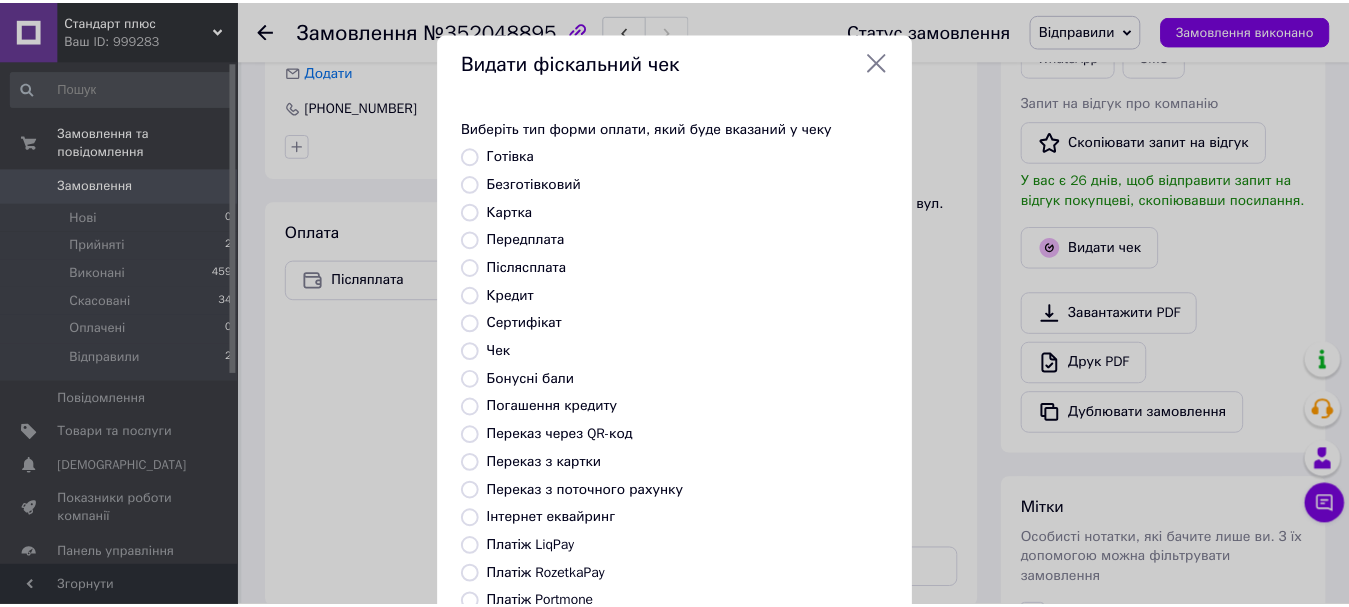 scroll, scrollTop: 252, scrollLeft: 0, axis: vertical 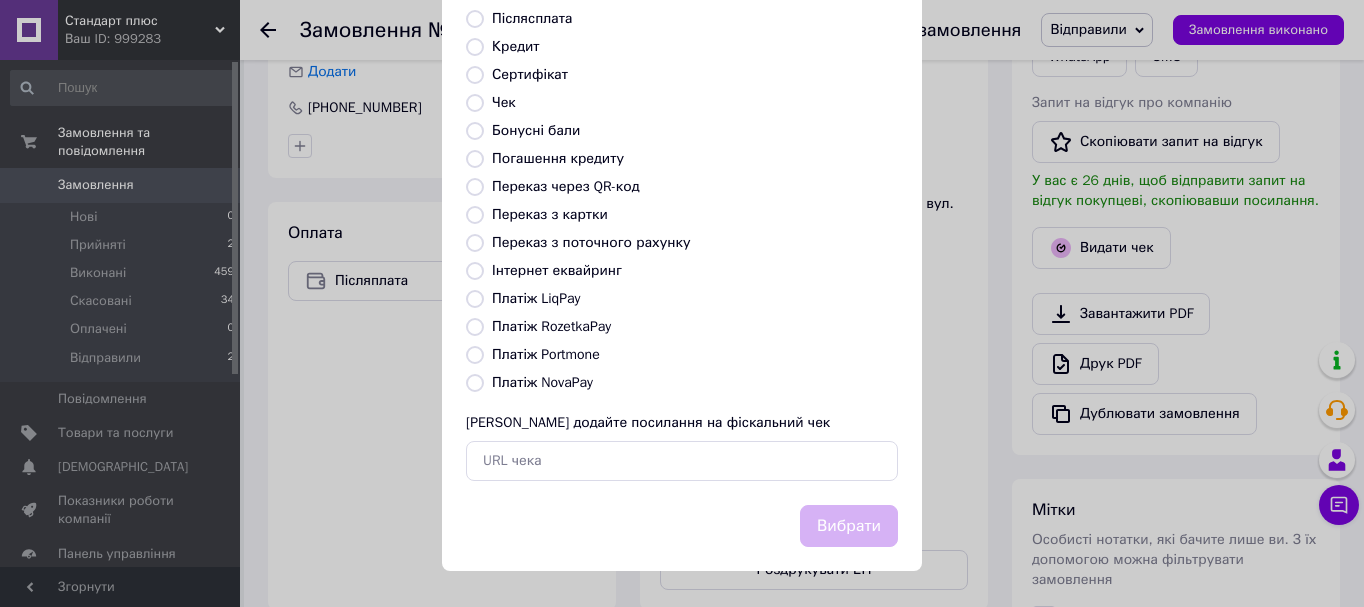 click on "Виберіть тип форми оплати, який буде вказаний у чеку Готівка Безготівковий Картка Передплата Післясплата Кредит Сертифікат Чек Бонусні бали Погашення кредиту Переказ через QR-код Переказ з картки Переказ з поточного рахунку Інтернет еквайринг Платіж LiqPay Платіж RozetkaPay Платіж Portmone Платіж NovaPay Або додайте посилання на фіскальний чек" at bounding box center (682, 175) 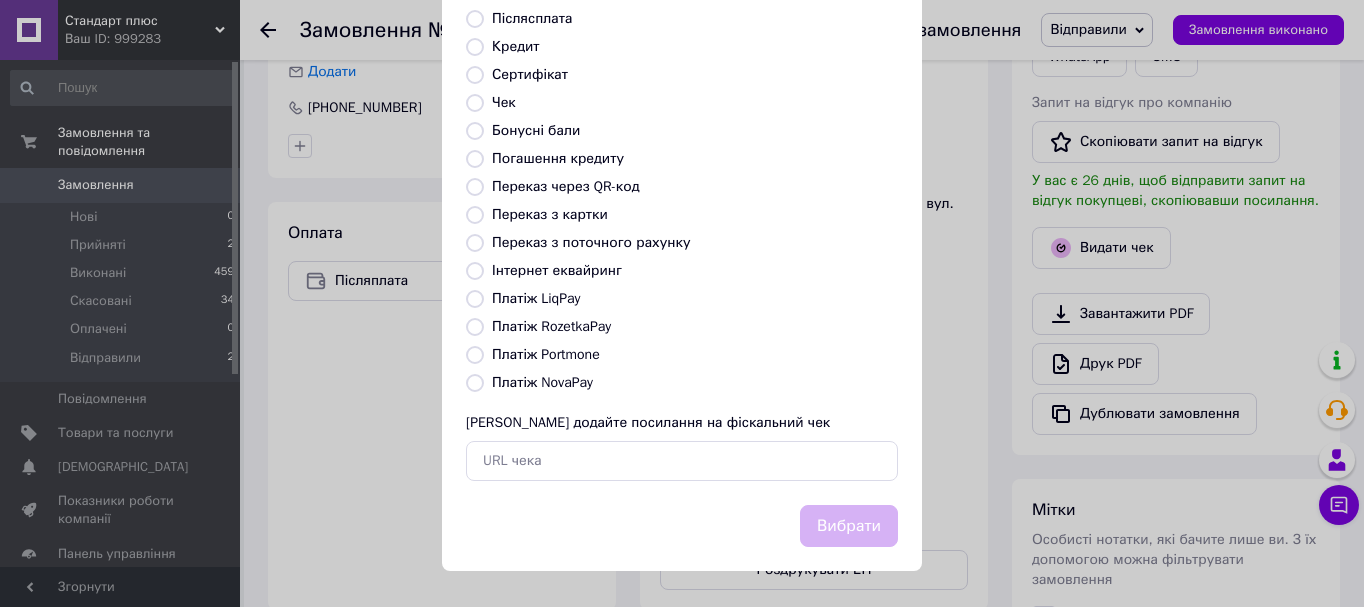 radio on "true" 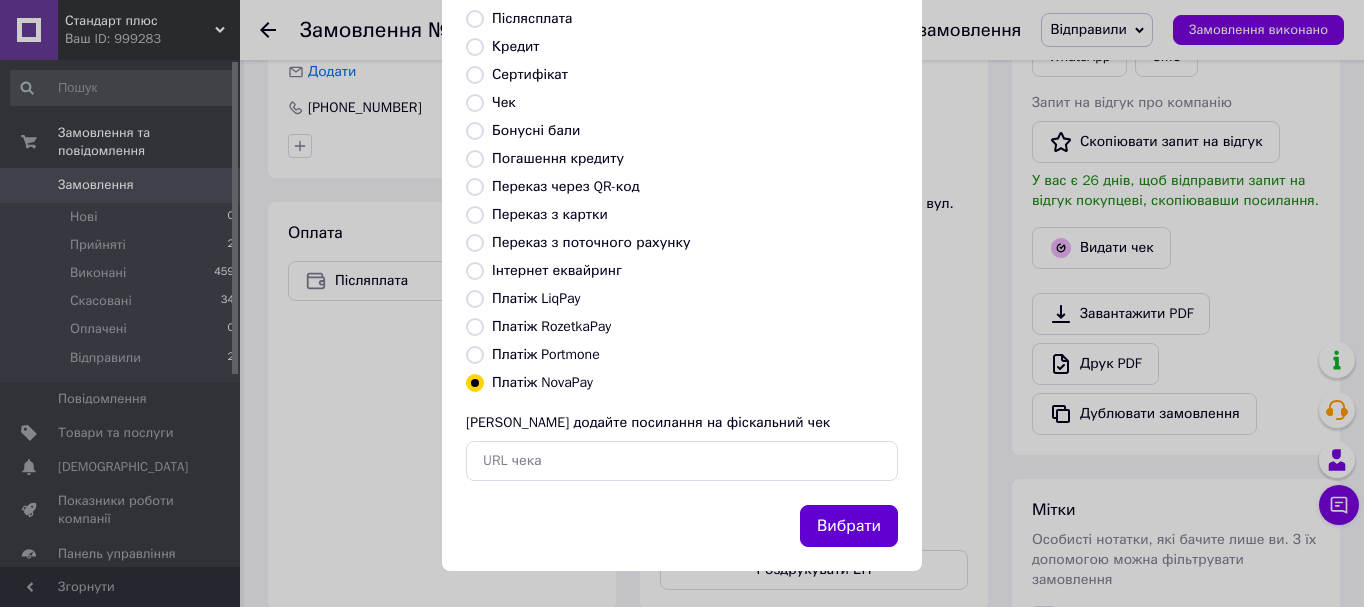 click on "Вибрати" at bounding box center [849, 526] 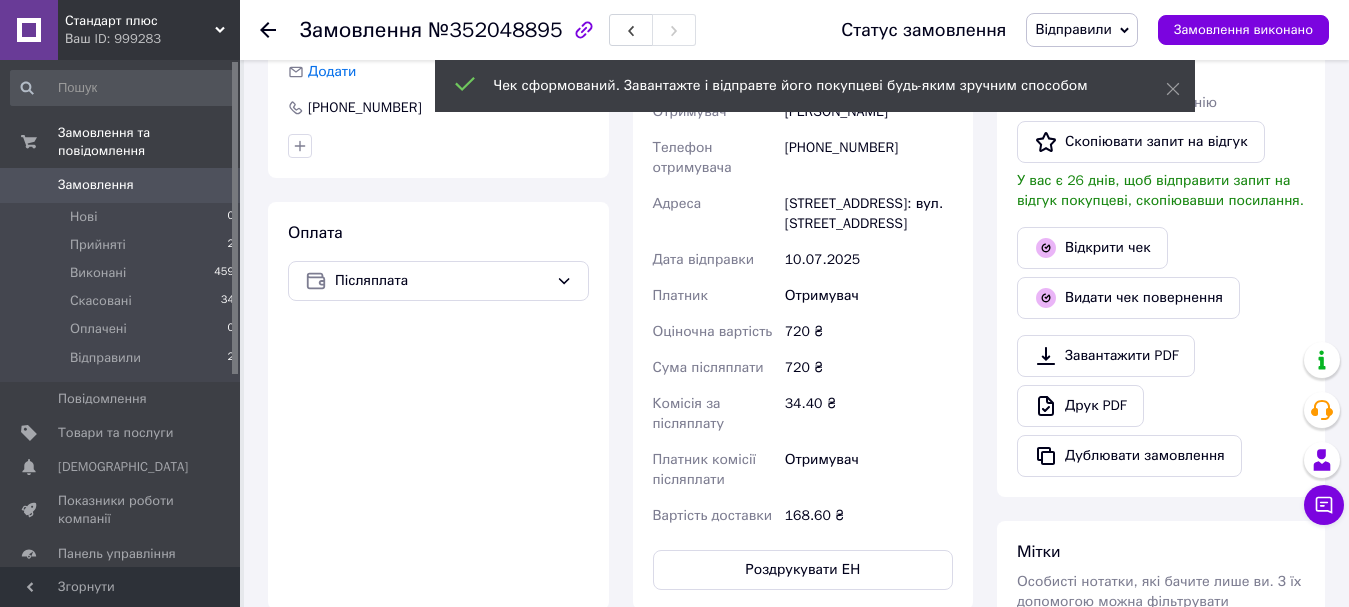 click on "Замовлення" at bounding box center [96, 185] 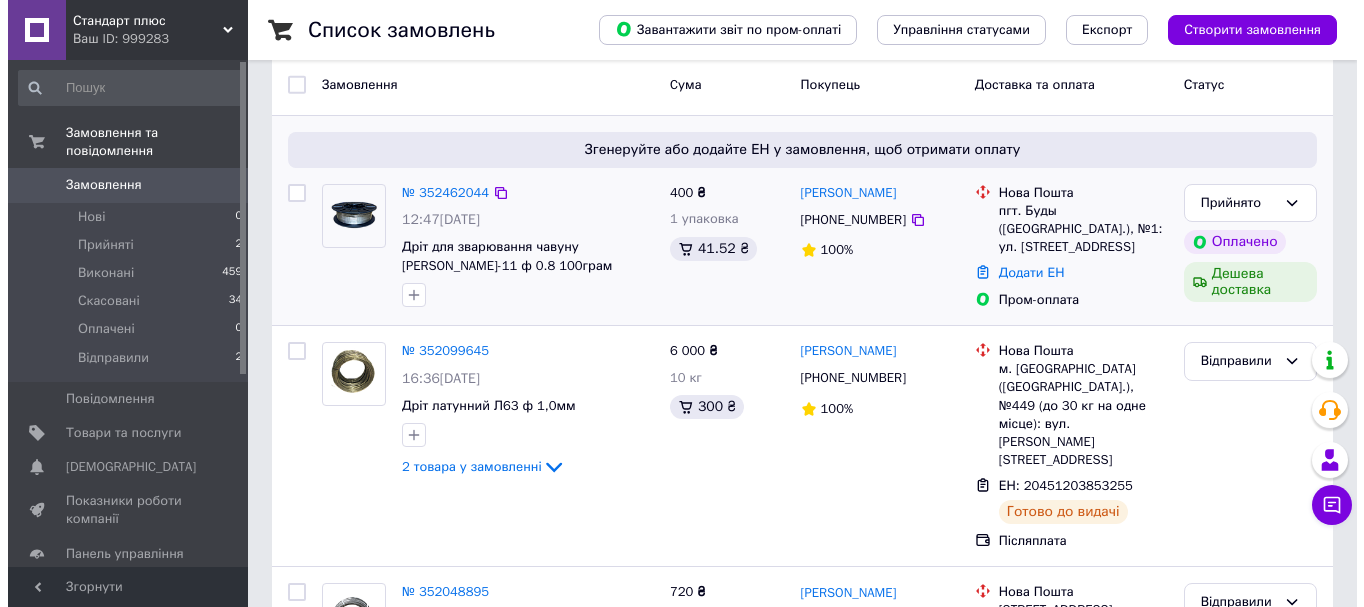 scroll, scrollTop: 200, scrollLeft: 0, axis: vertical 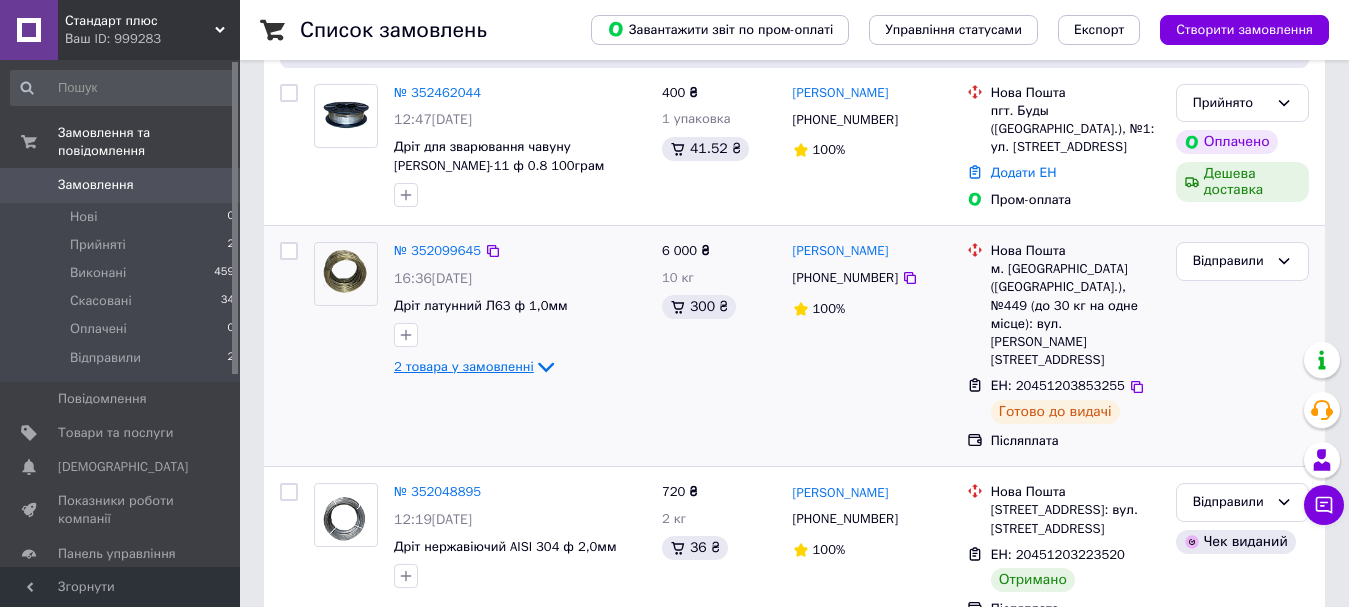 click 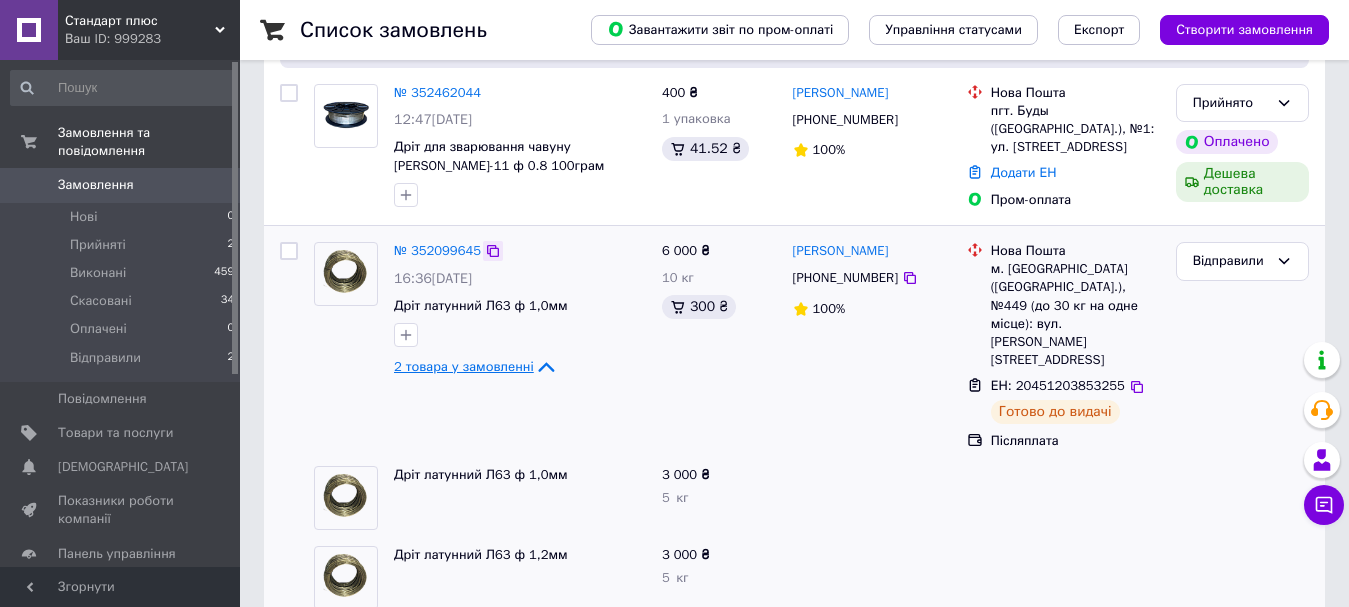 click 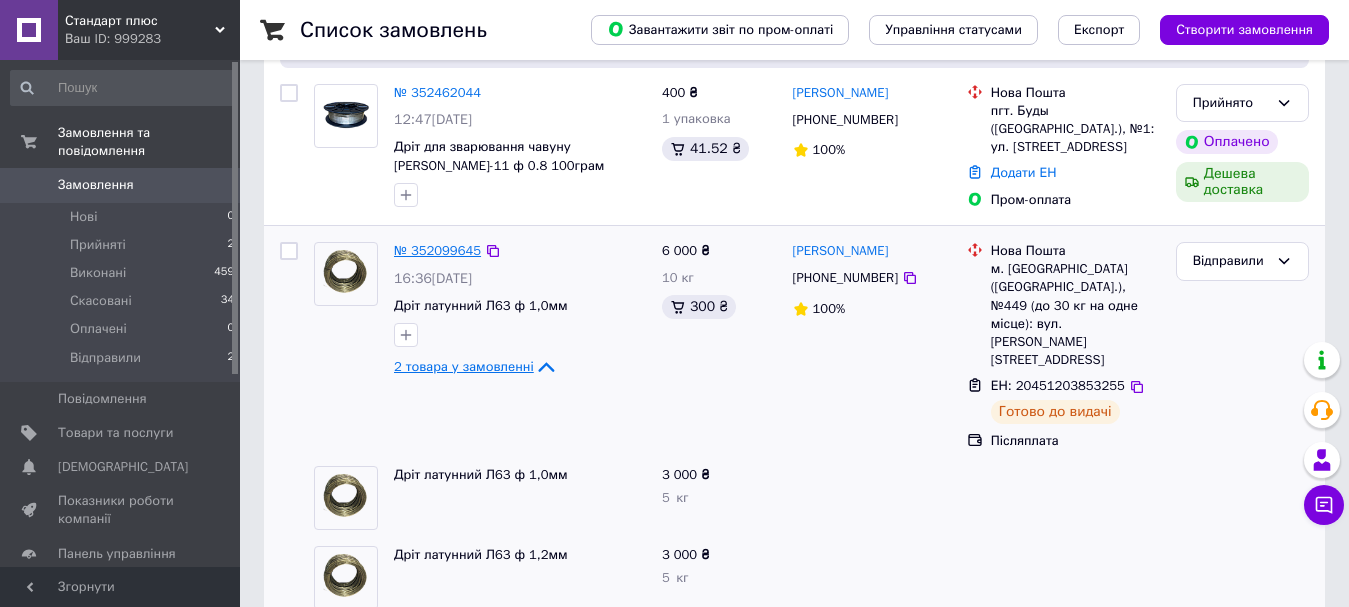 click on "№ 352099645" at bounding box center [437, 250] 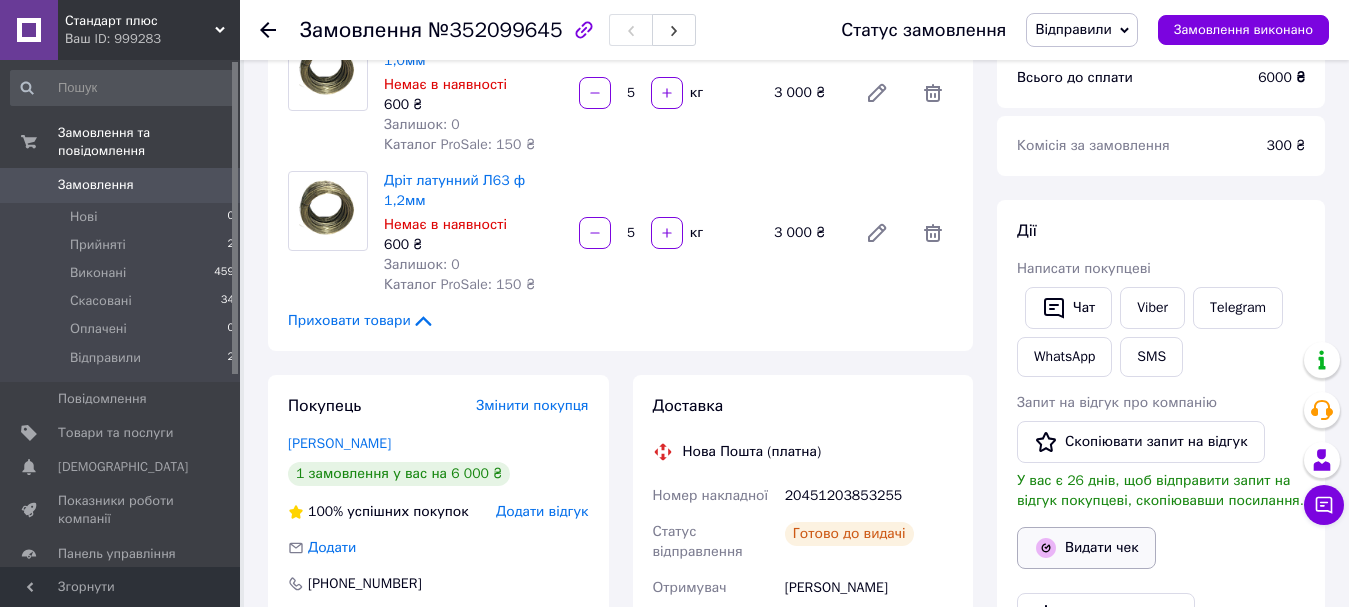 click on "Видати чек" at bounding box center (1086, 548) 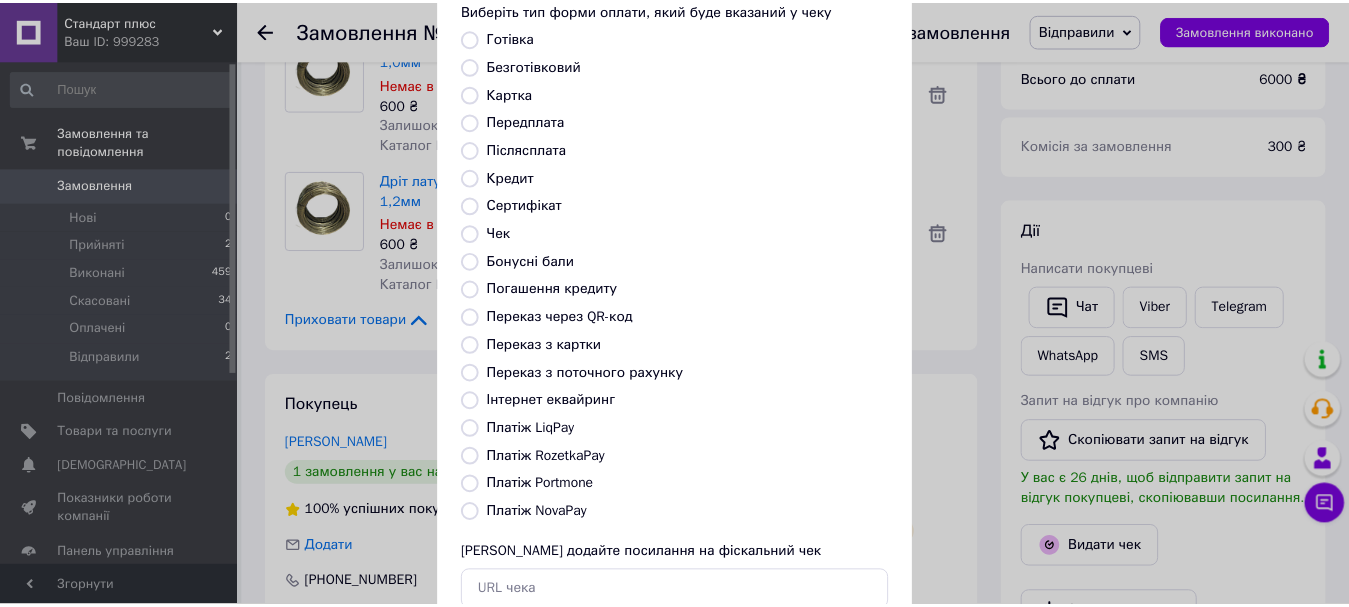 scroll, scrollTop: 252, scrollLeft: 0, axis: vertical 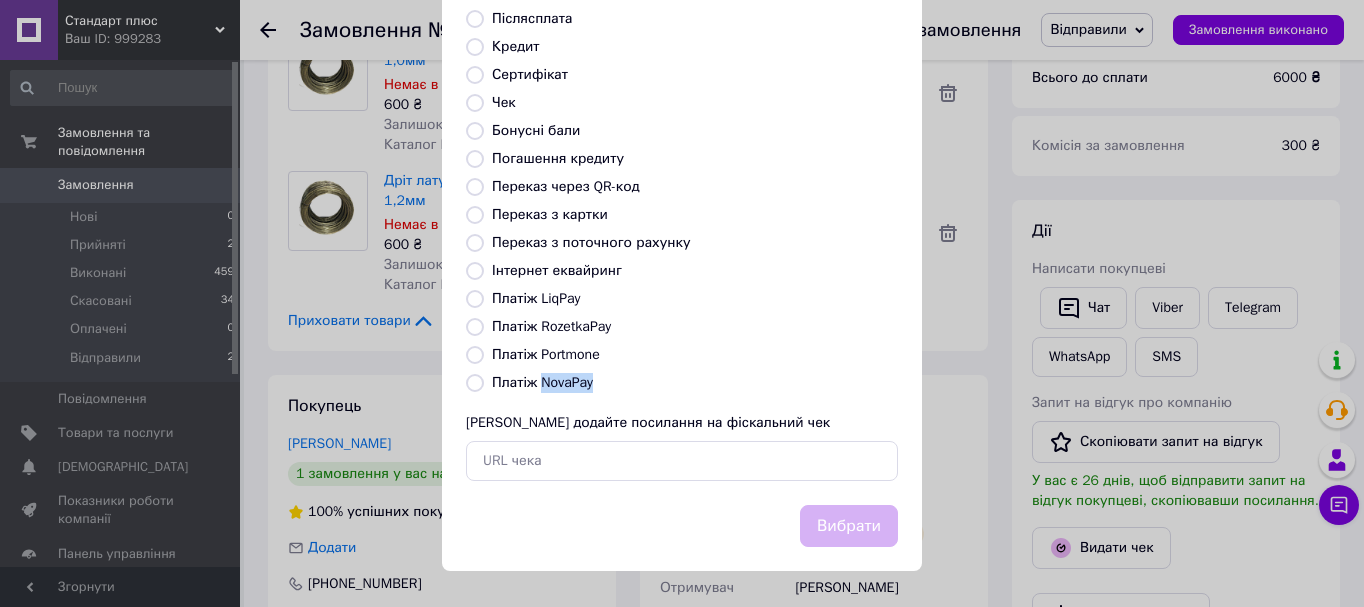 click on "Платіж NovaPay" at bounding box center (542, 382) 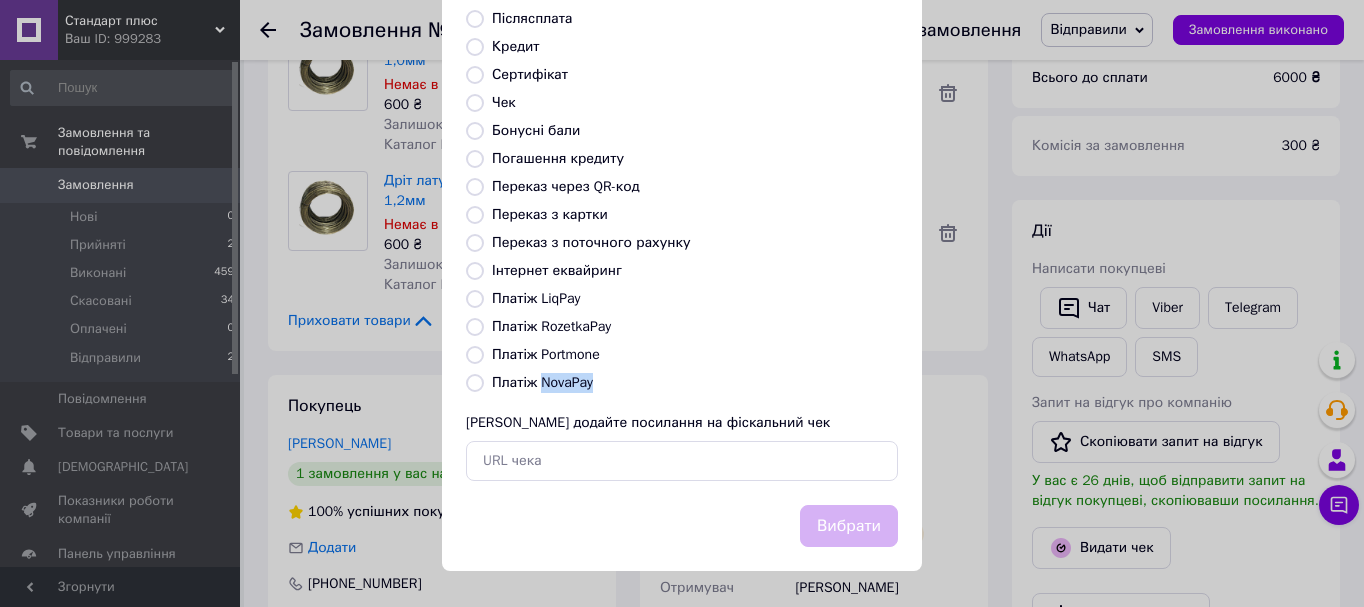 radio on "true" 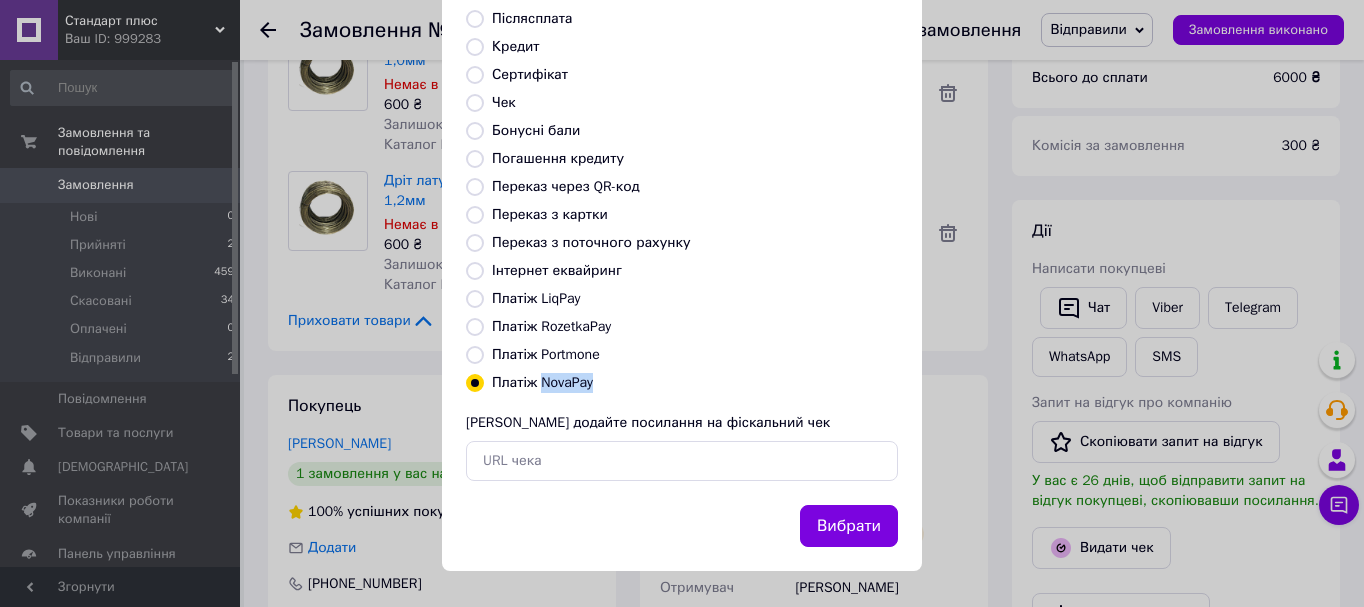 click on "Вибрати" at bounding box center (849, 526) 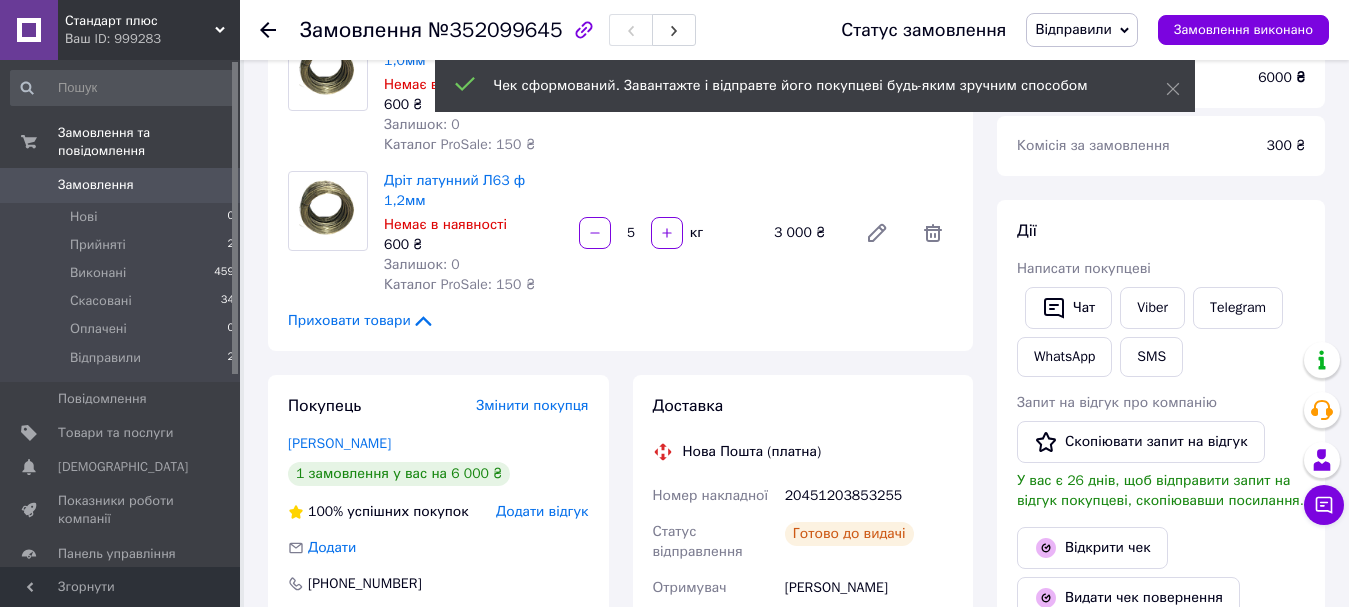 click on "Замовлення" at bounding box center (96, 185) 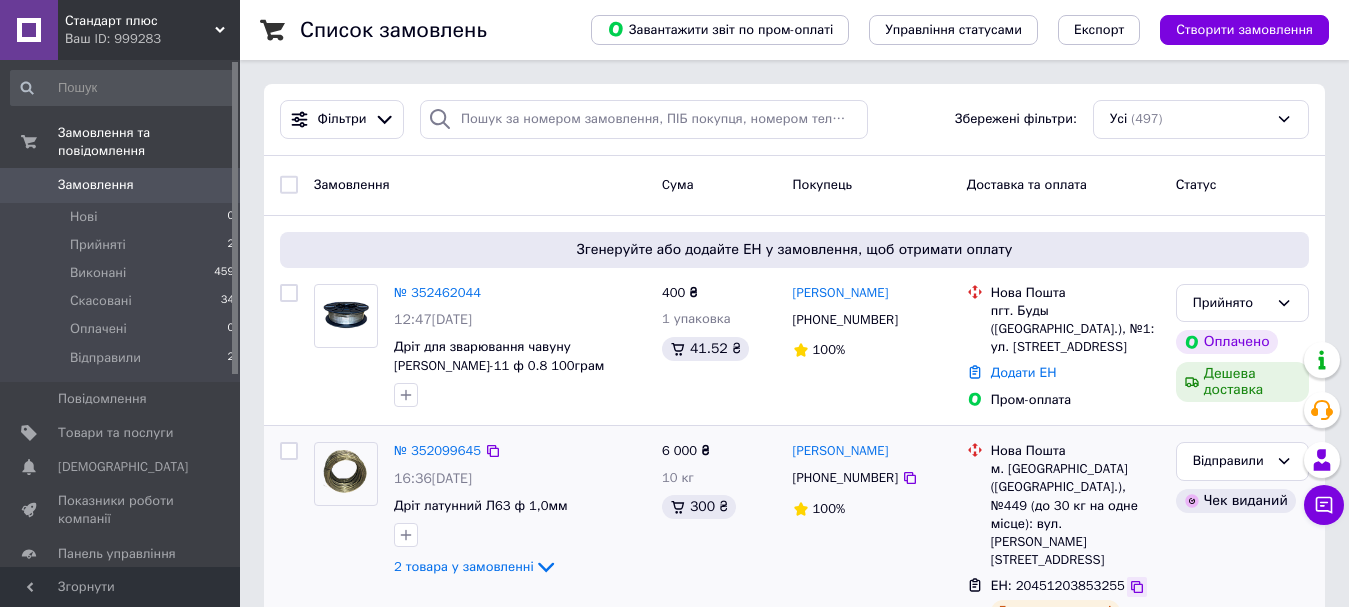 click 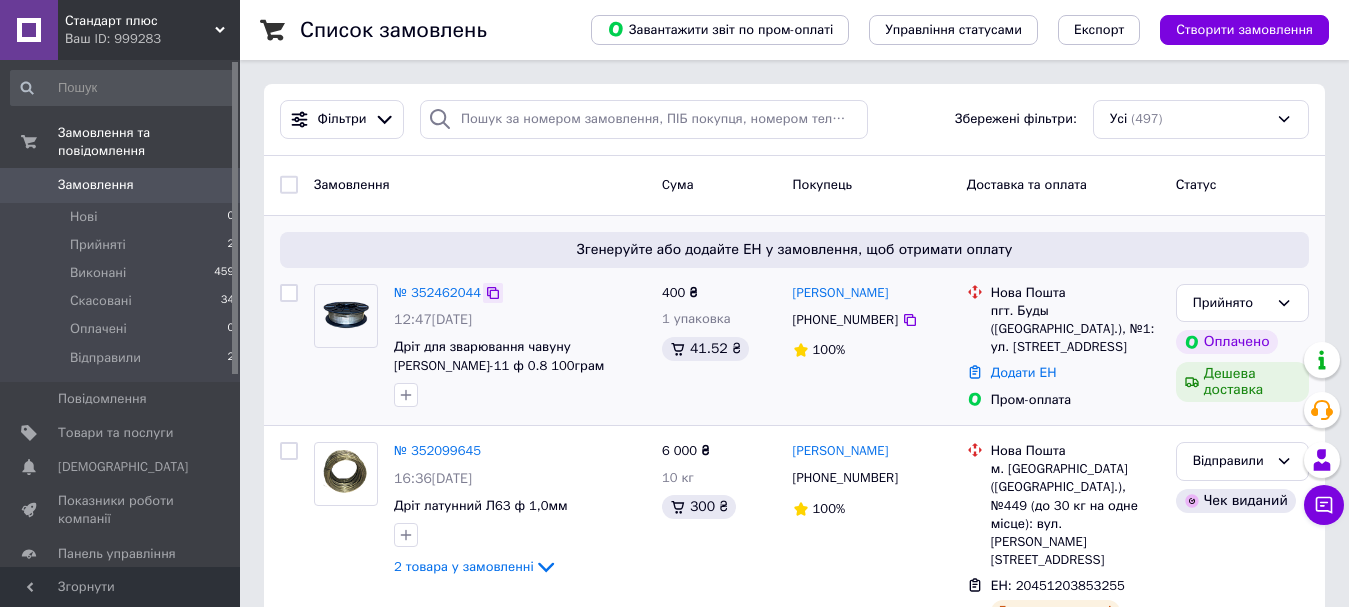 click 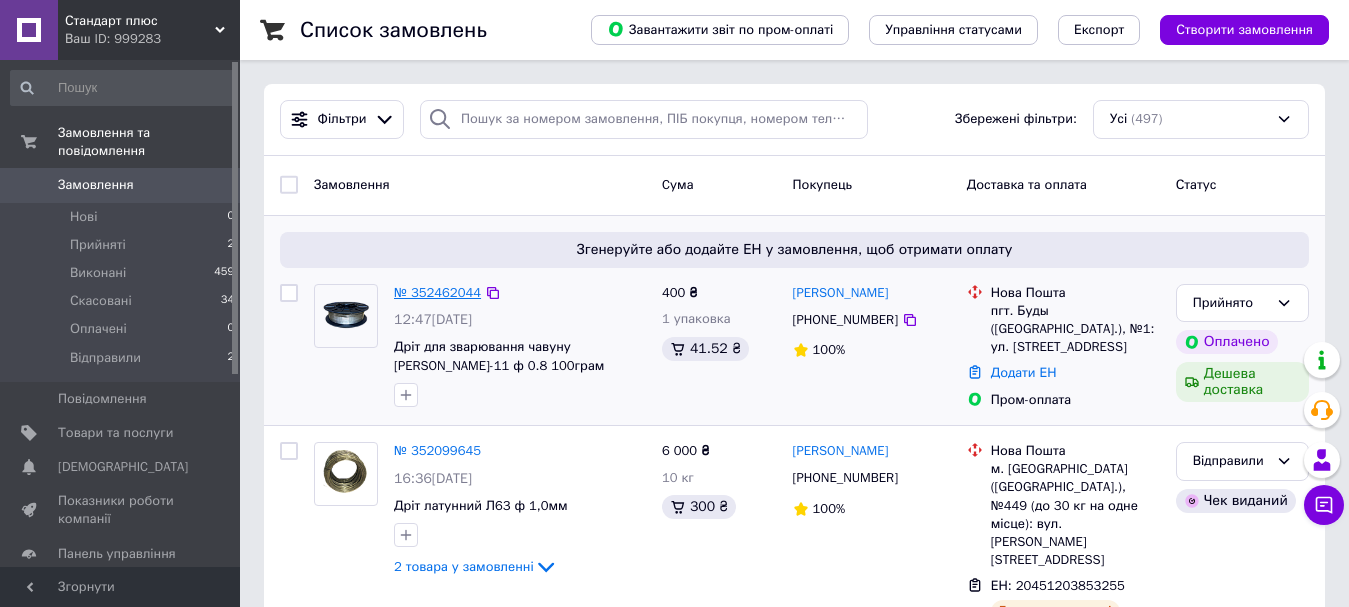 click on "№ 352462044" at bounding box center [437, 292] 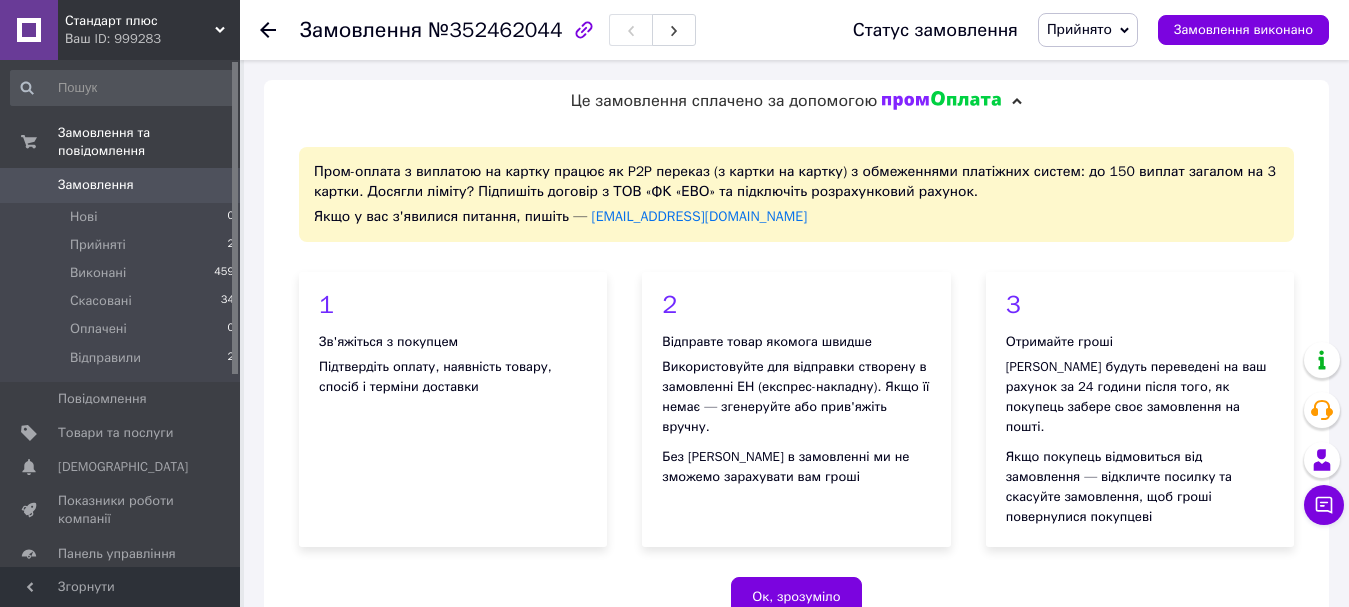 scroll, scrollTop: 300, scrollLeft: 0, axis: vertical 